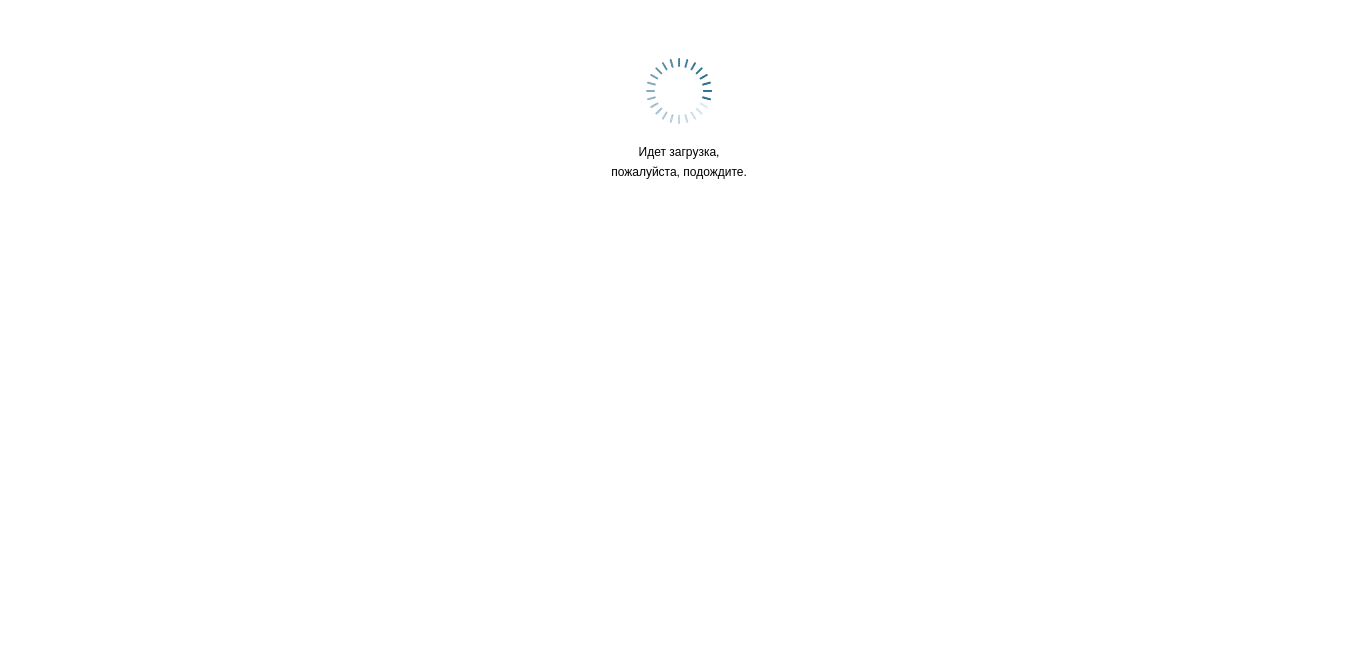 scroll, scrollTop: 0, scrollLeft: 0, axis: both 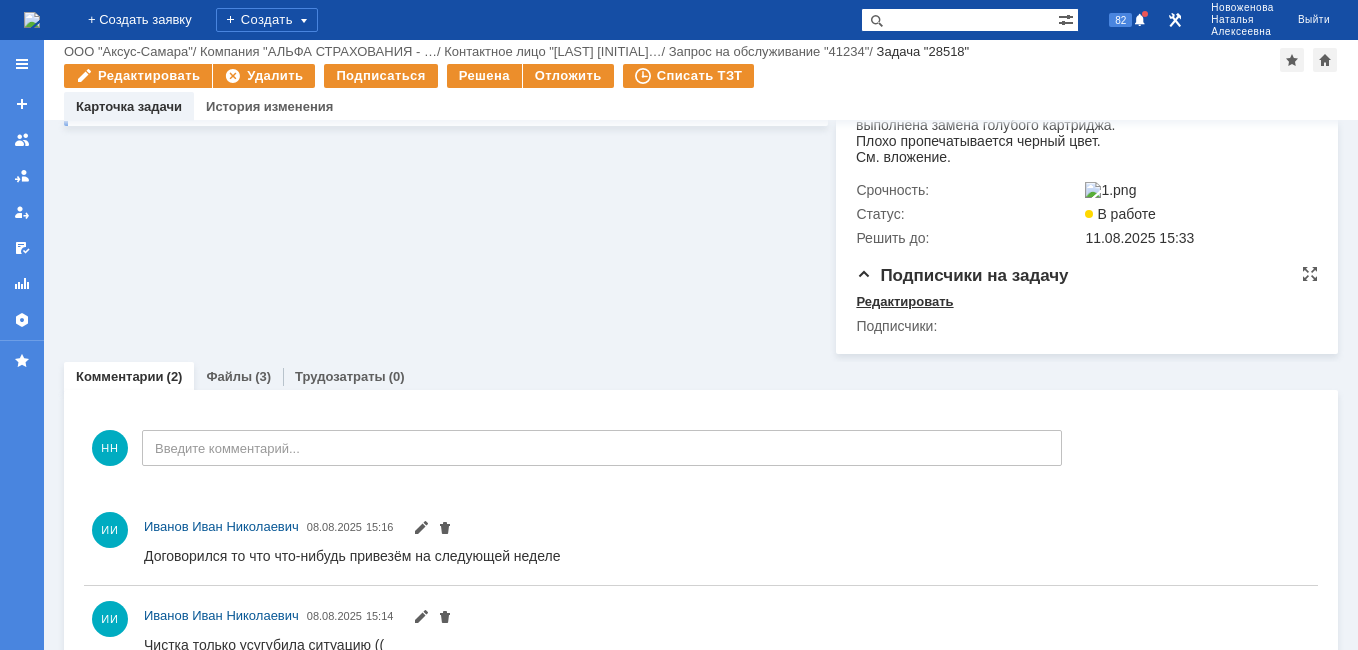 click on "Редактировать" at bounding box center (904, 302) 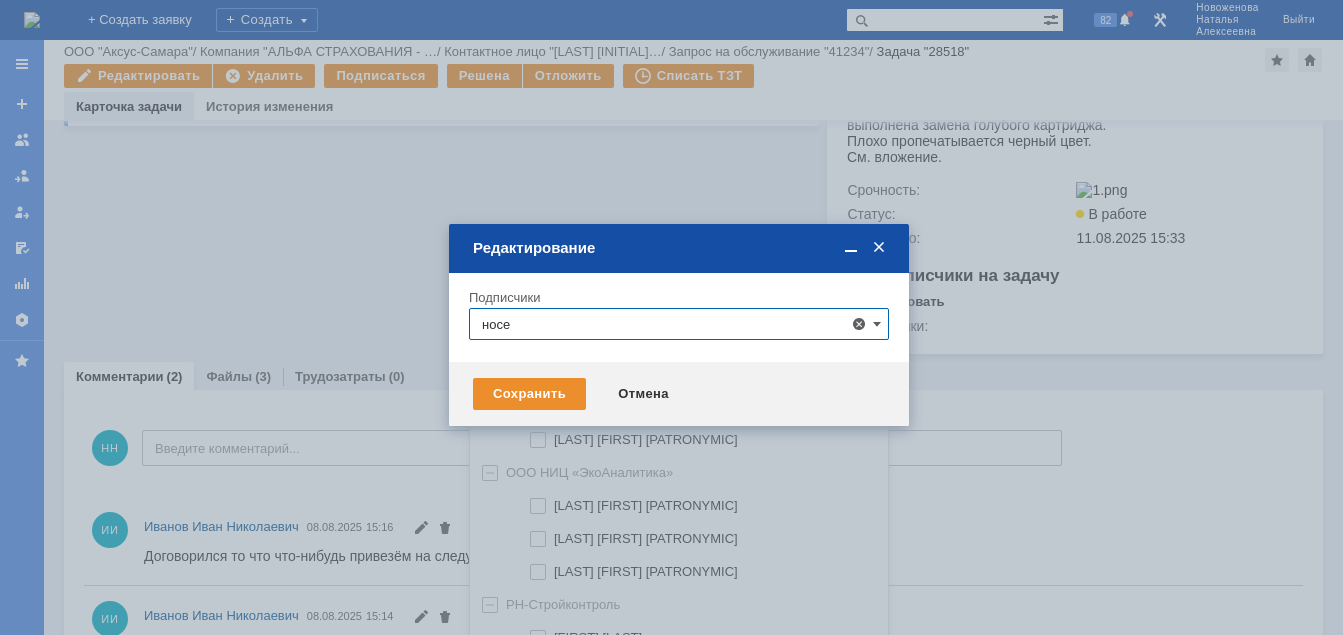 scroll, scrollTop: 41, scrollLeft: 0, axis: vertical 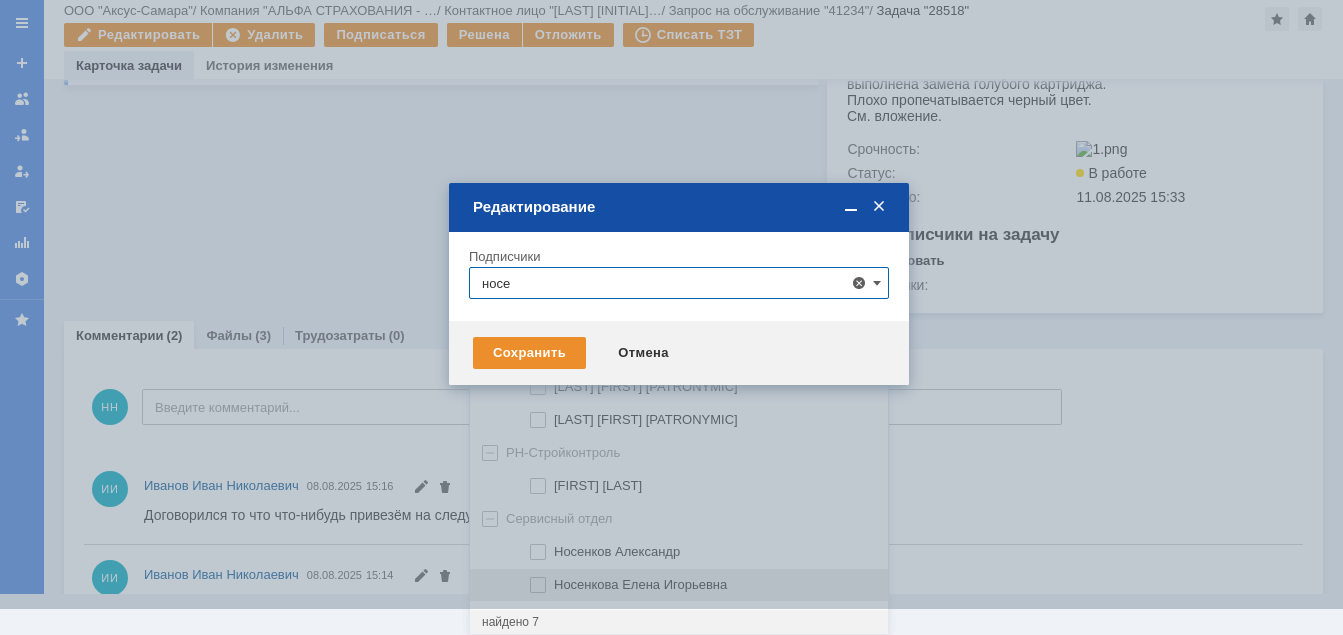 click on "Носенкова Елена Игорьевна" at bounding box center [640, 584] 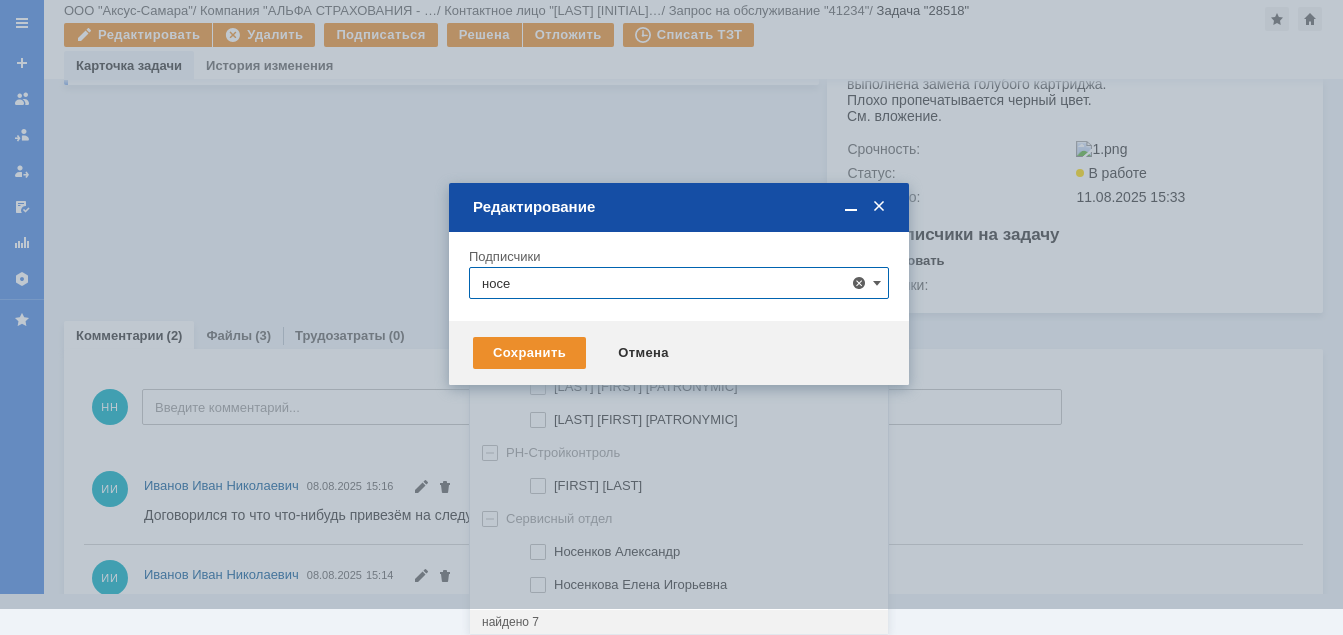 click at bounding box center [679, 284] 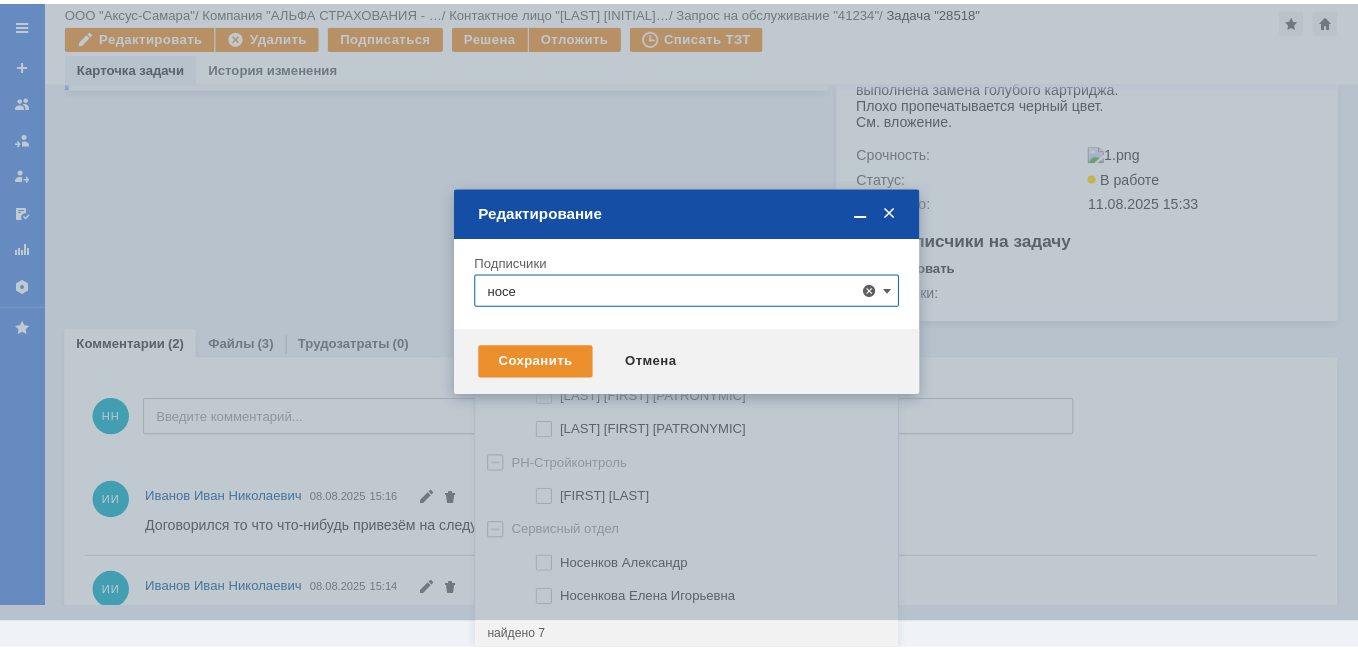 scroll, scrollTop: 0, scrollLeft: 0, axis: both 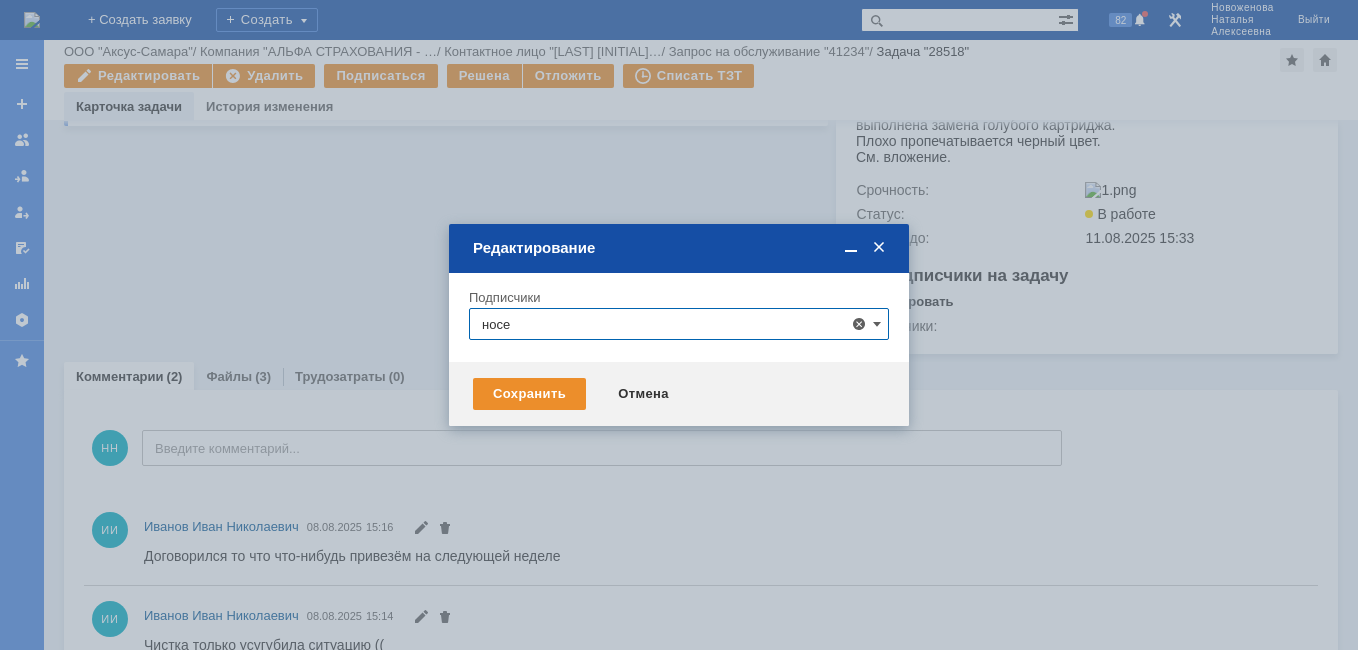 click on "носе" at bounding box center [679, 324] 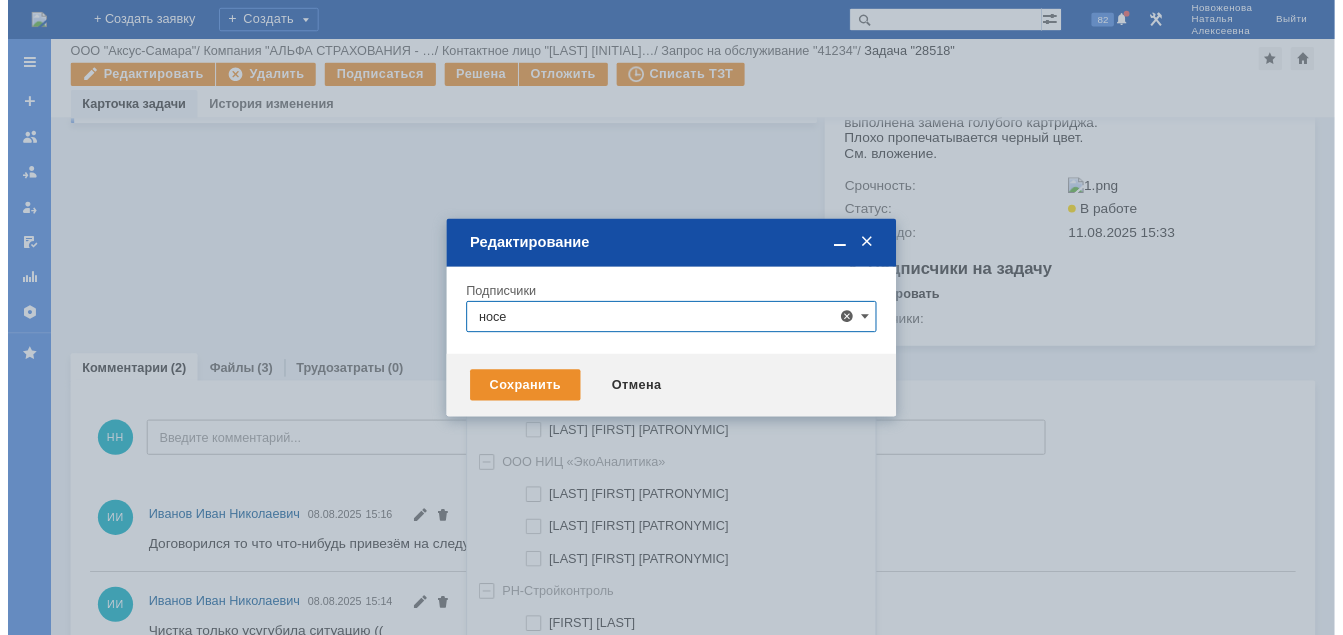 scroll, scrollTop: 41, scrollLeft: 0, axis: vertical 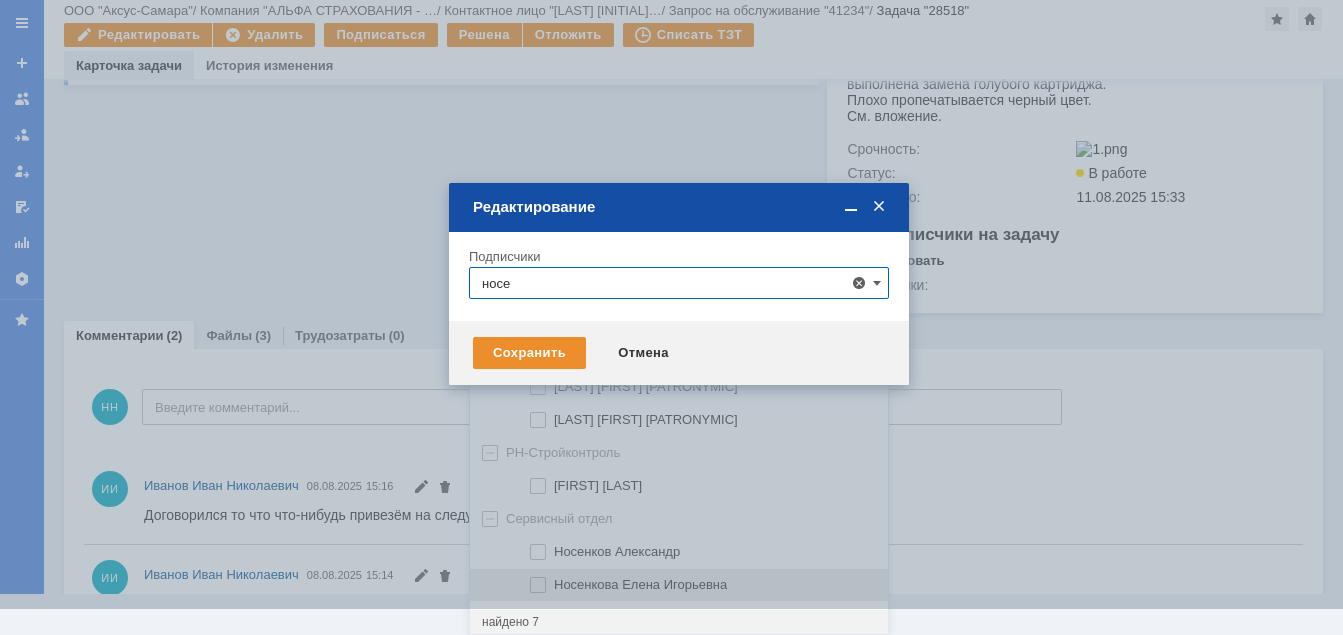 click at bounding box center (554, 582) 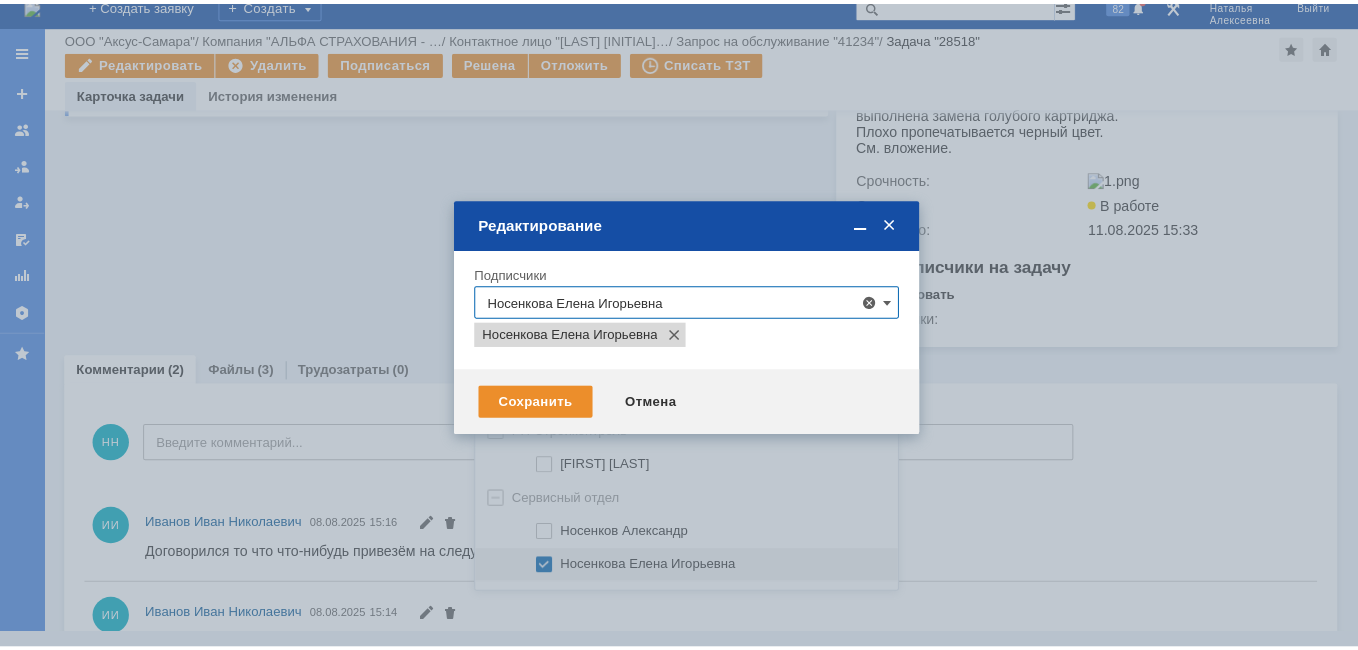 scroll, scrollTop: 0, scrollLeft: 0, axis: both 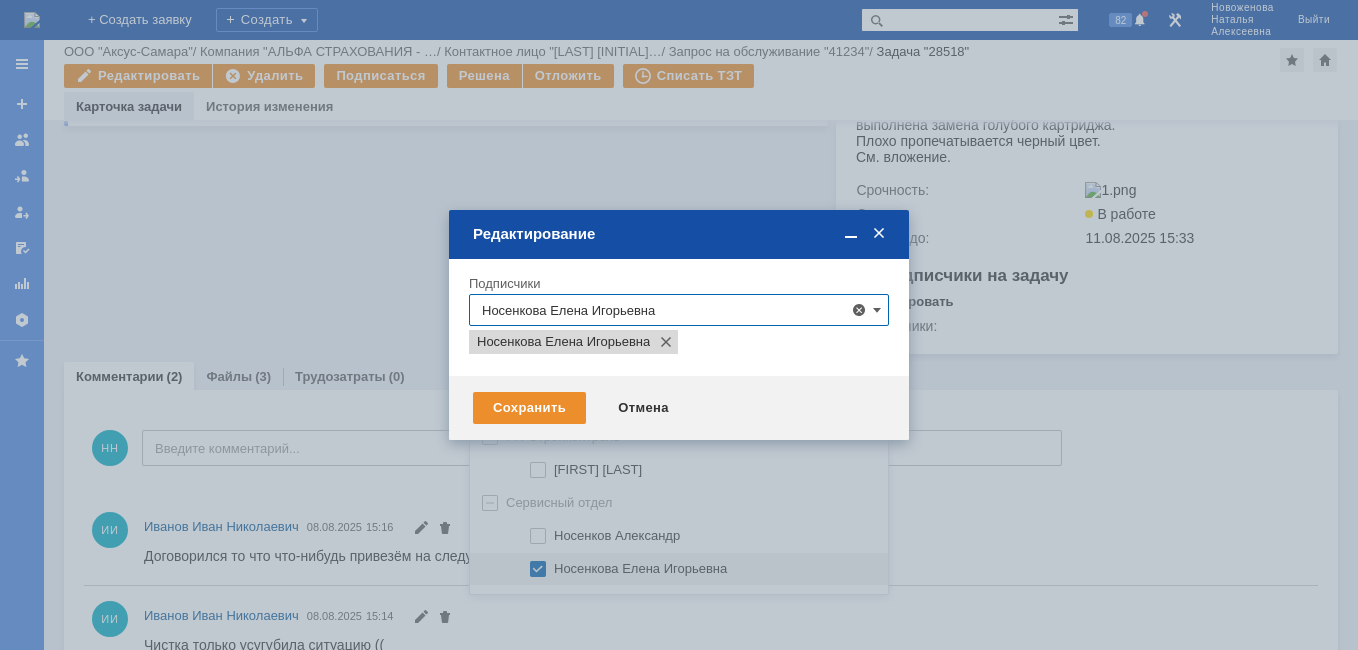 click at bounding box center (679, 325) 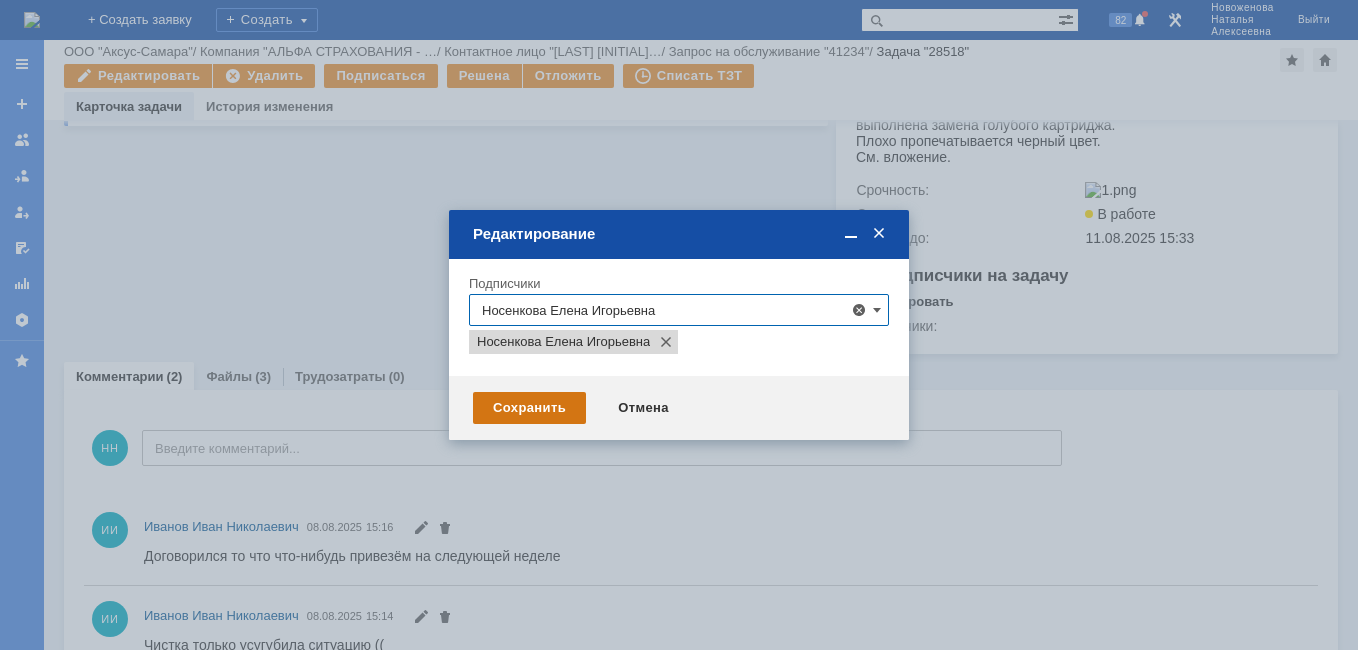click on "Сохранить" at bounding box center [529, 408] 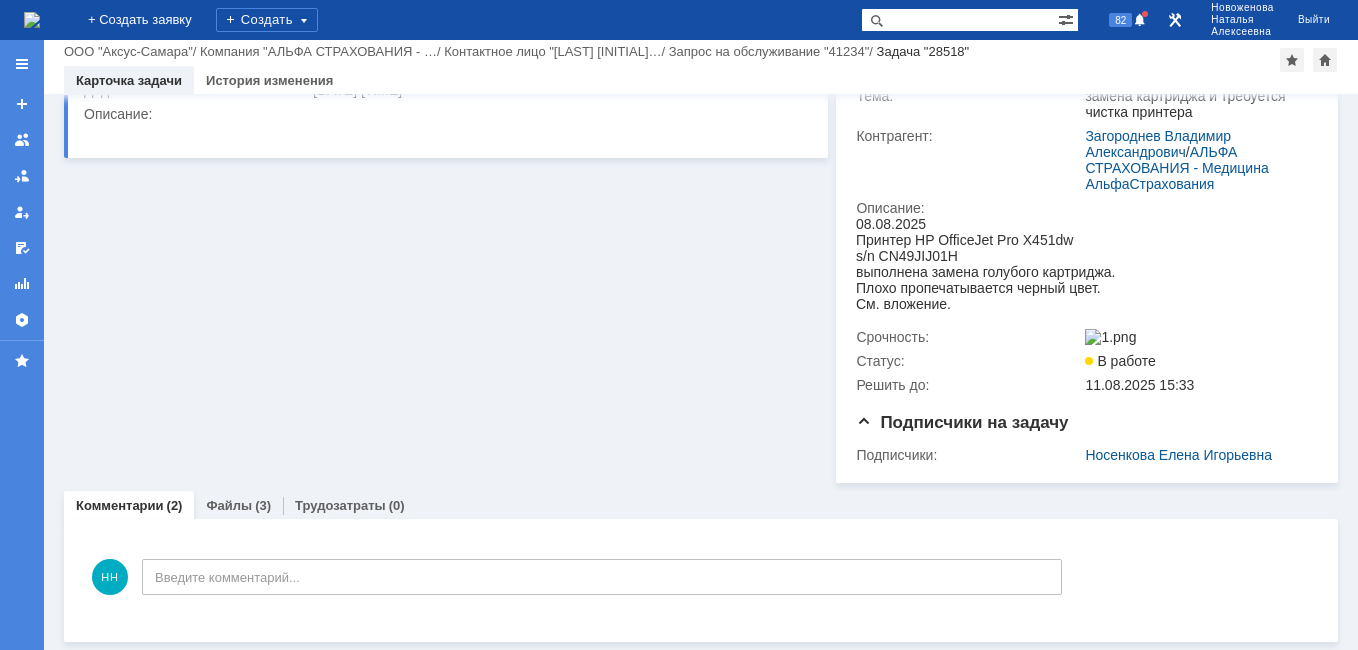 scroll, scrollTop: 279, scrollLeft: 0, axis: vertical 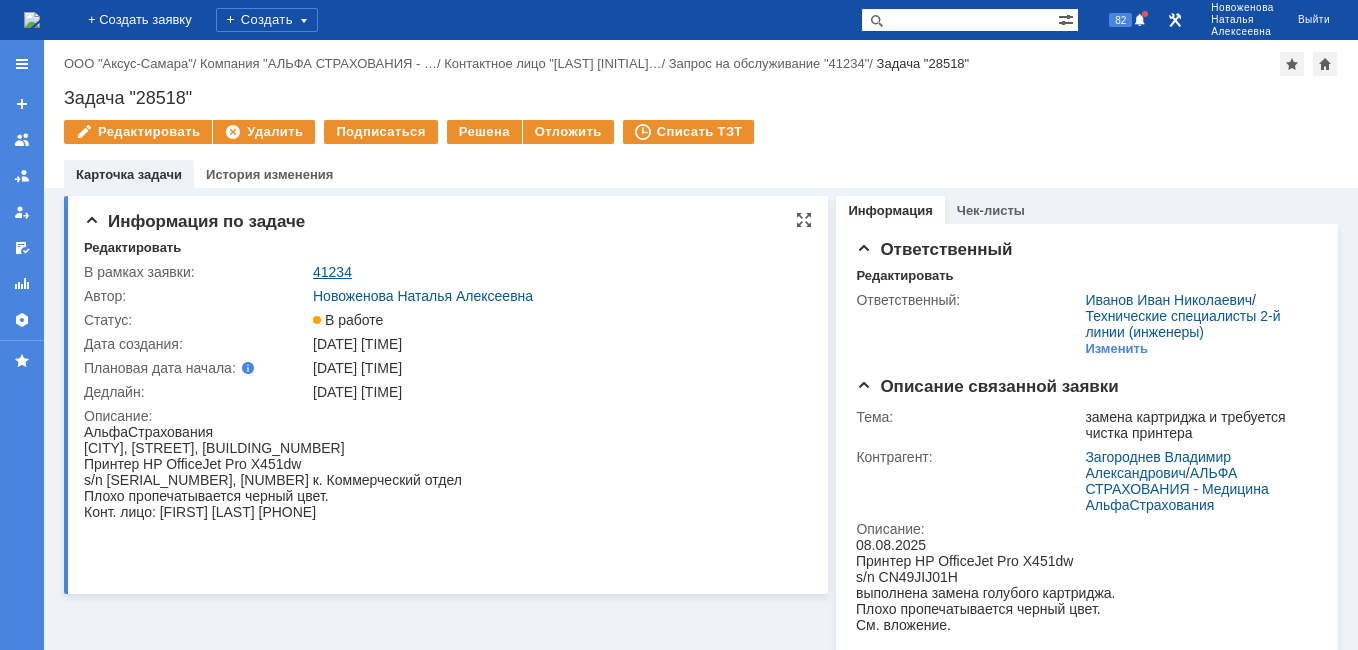 click on "41234" at bounding box center [332, 272] 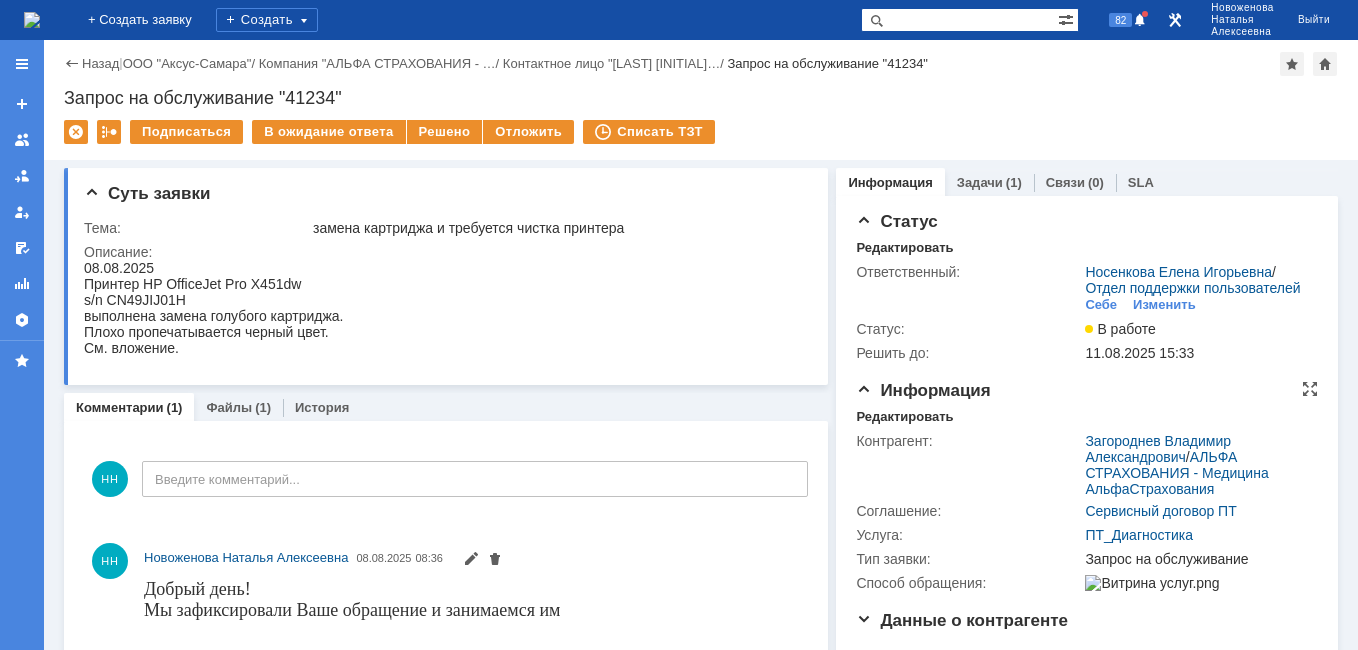 scroll, scrollTop: 0, scrollLeft: 0, axis: both 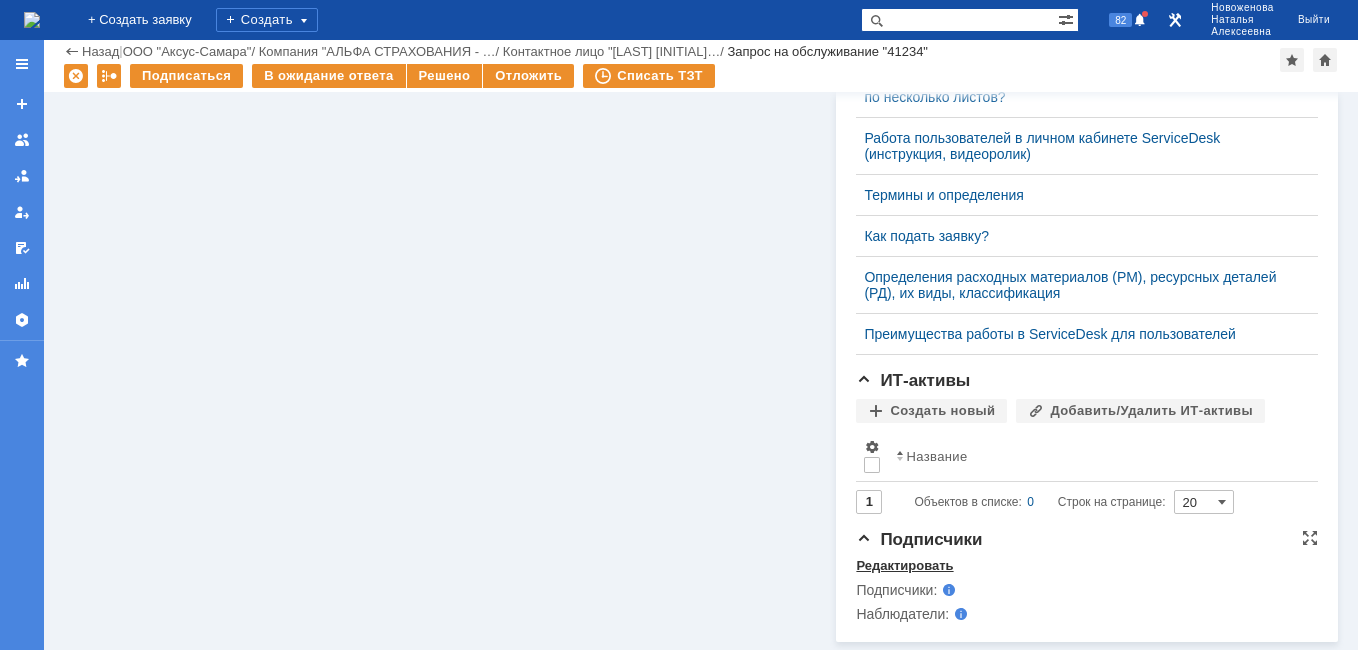 click on "Редактировать" at bounding box center (904, 566) 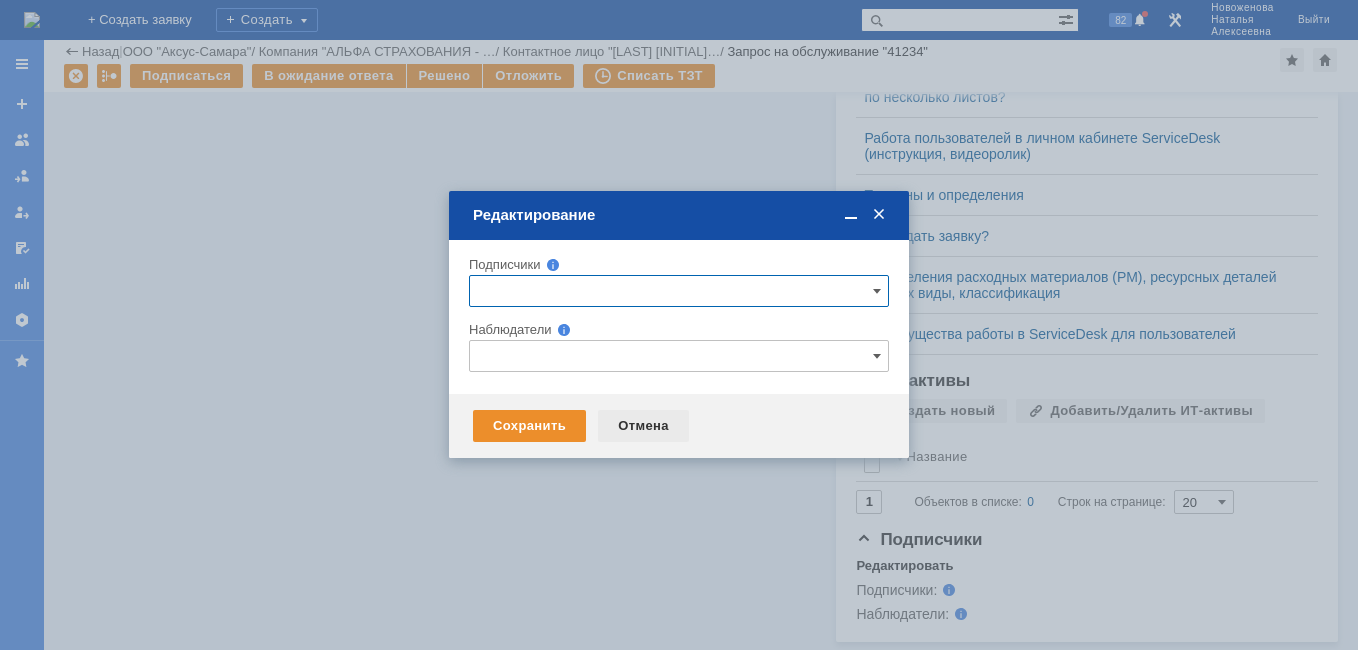 click on "Отмена" at bounding box center (643, 426) 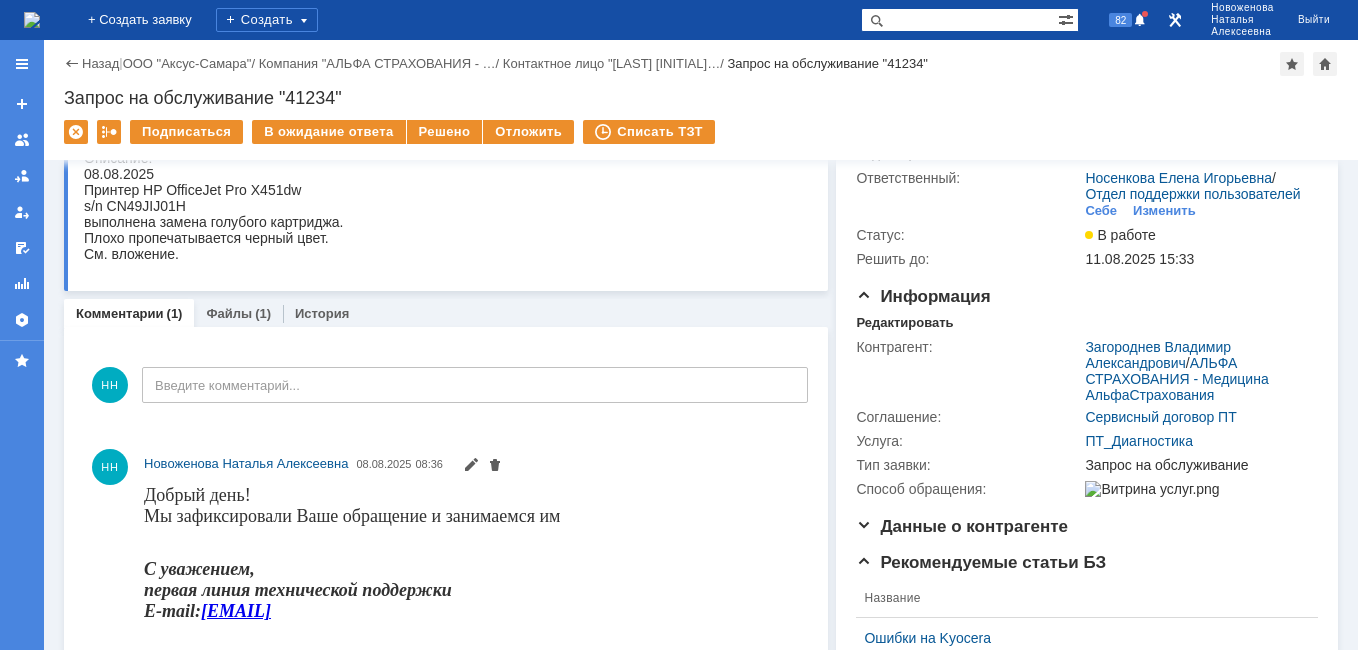 scroll, scrollTop: 0, scrollLeft: 0, axis: both 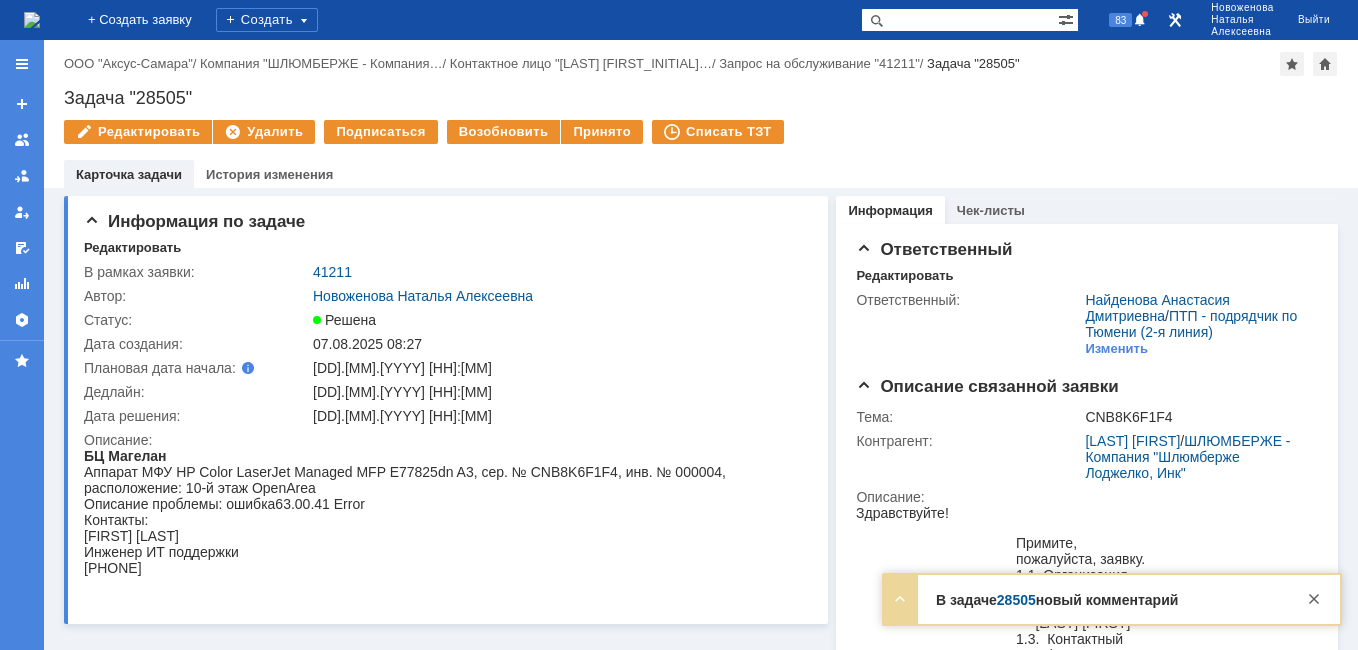 click on "28505" at bounding box center [1016, 600] 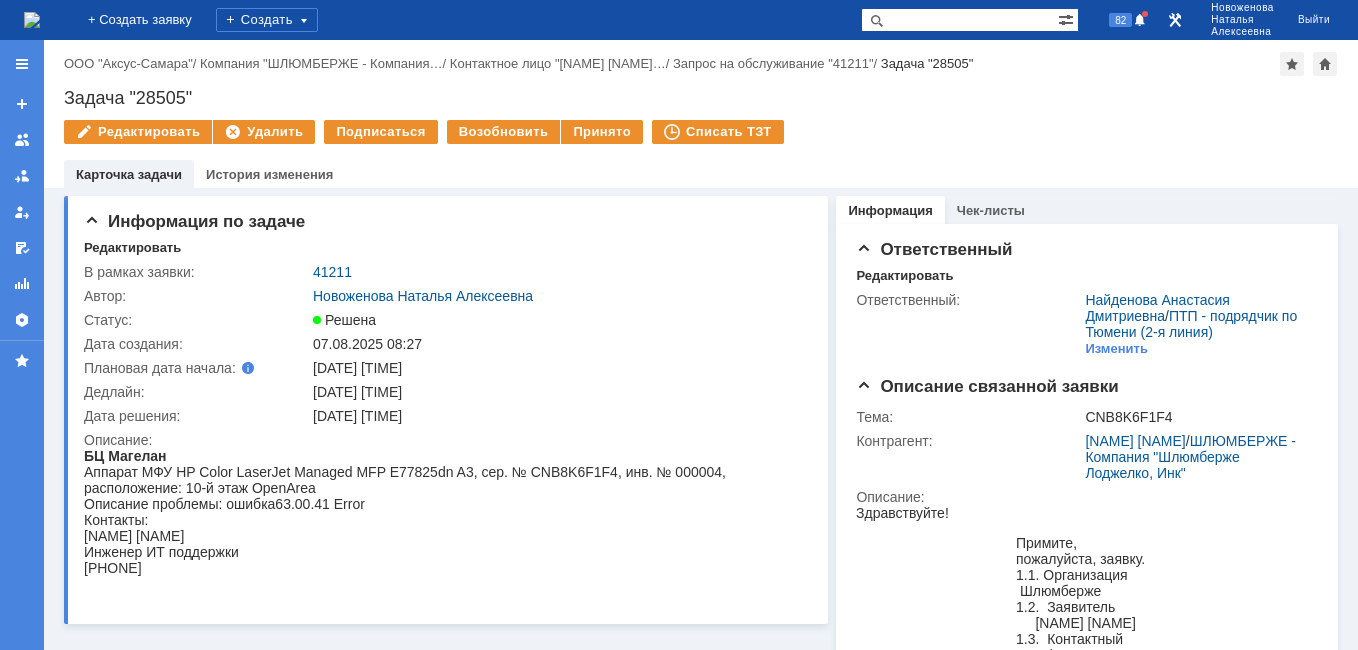 scroll, scrollTop: 0, scrollLeft: 0, axis: both 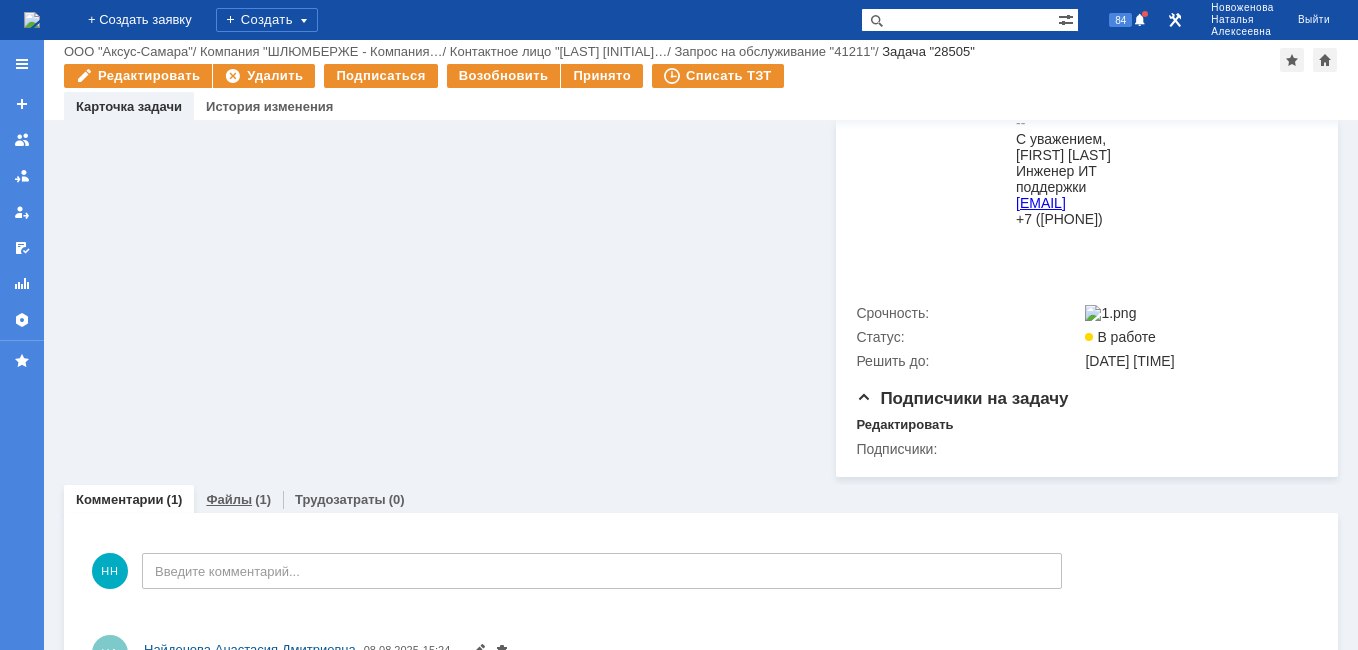 click on "Файлы (1)" at bounding box center [238, 499] 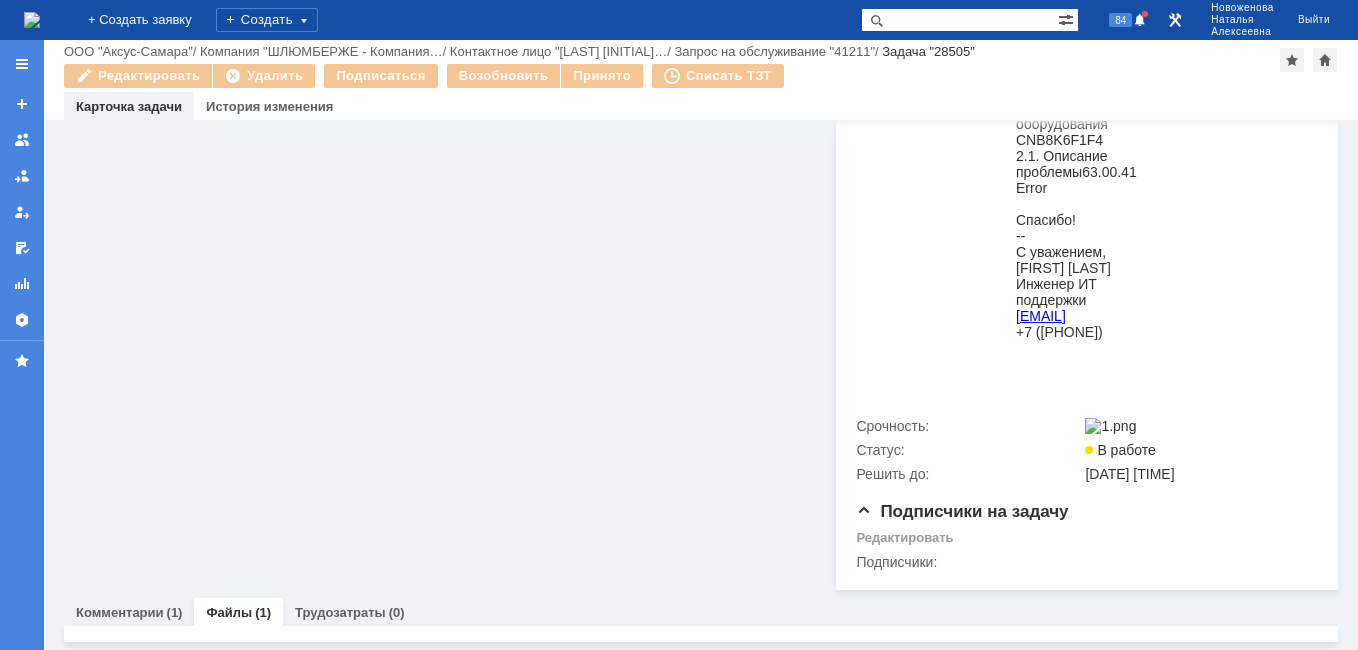 scroll, scrollTop: 800, scrollLeft: 0, axis: vertical 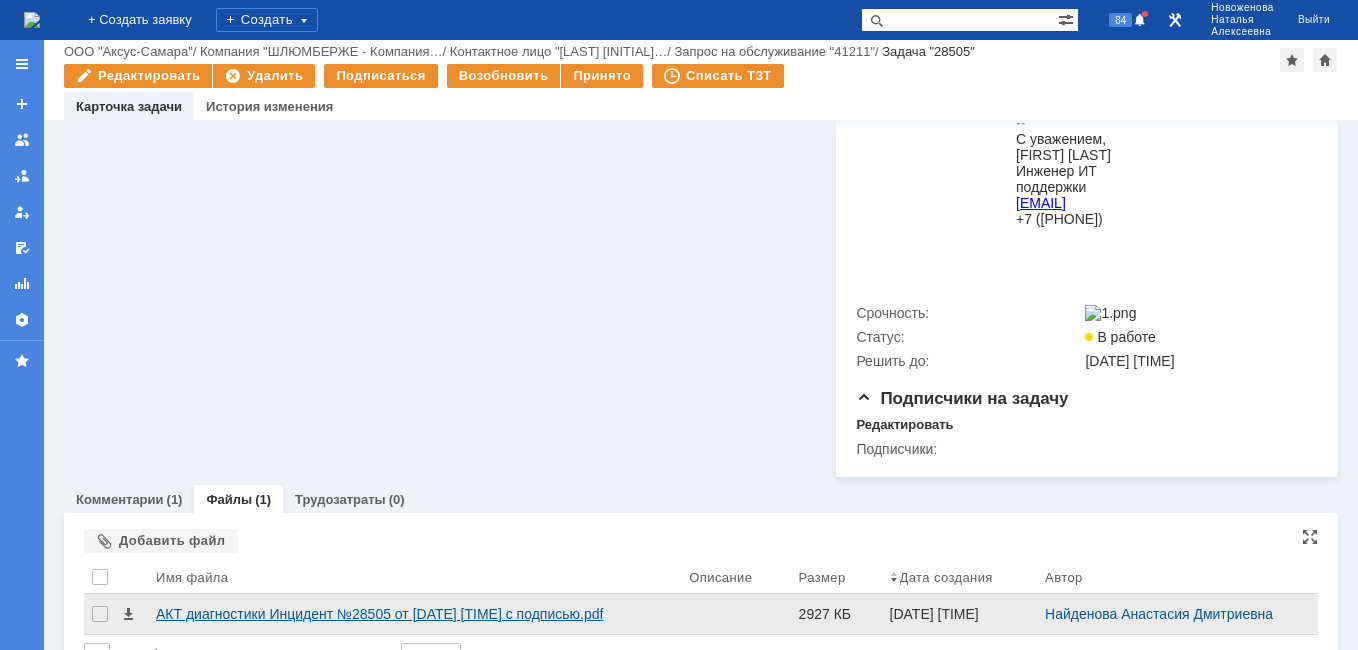 click on "АКТ диагностики Инцидент №28505 от [DATE] [TIME] с подписью.pdf" at bounding box center (414, 614) 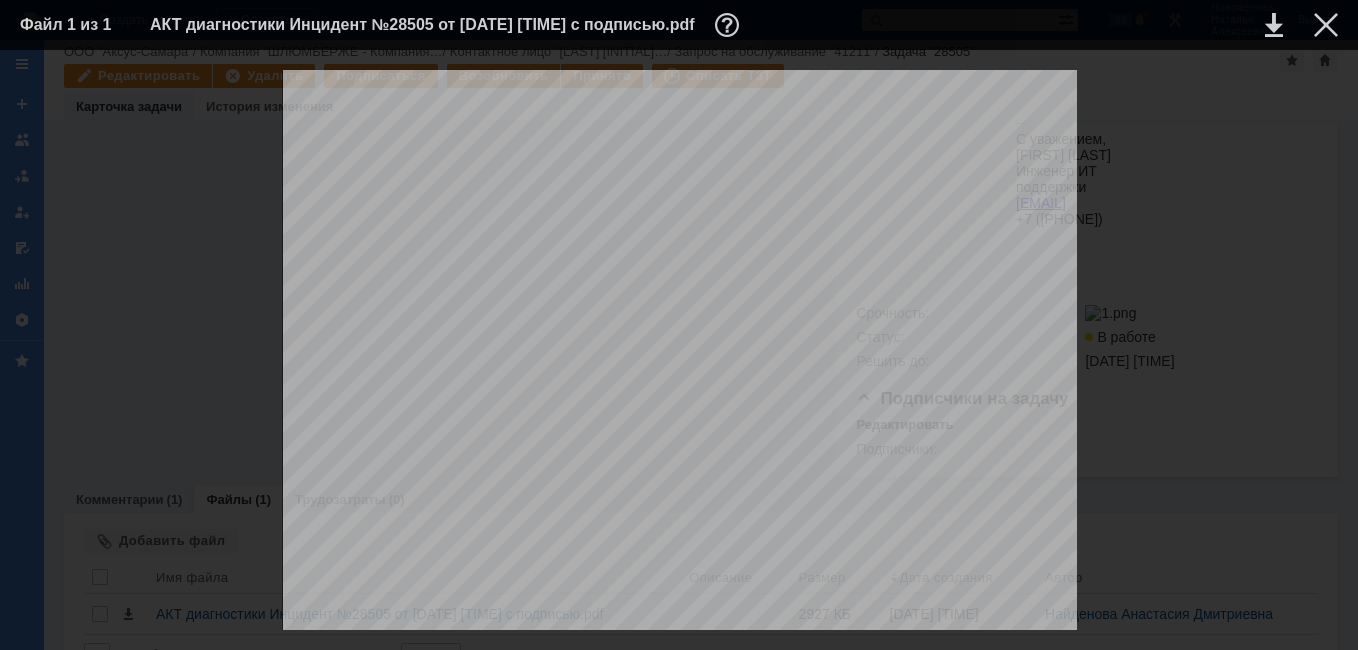scroll, scrollTop: 598, scrollLeft: 0, axis: vertical 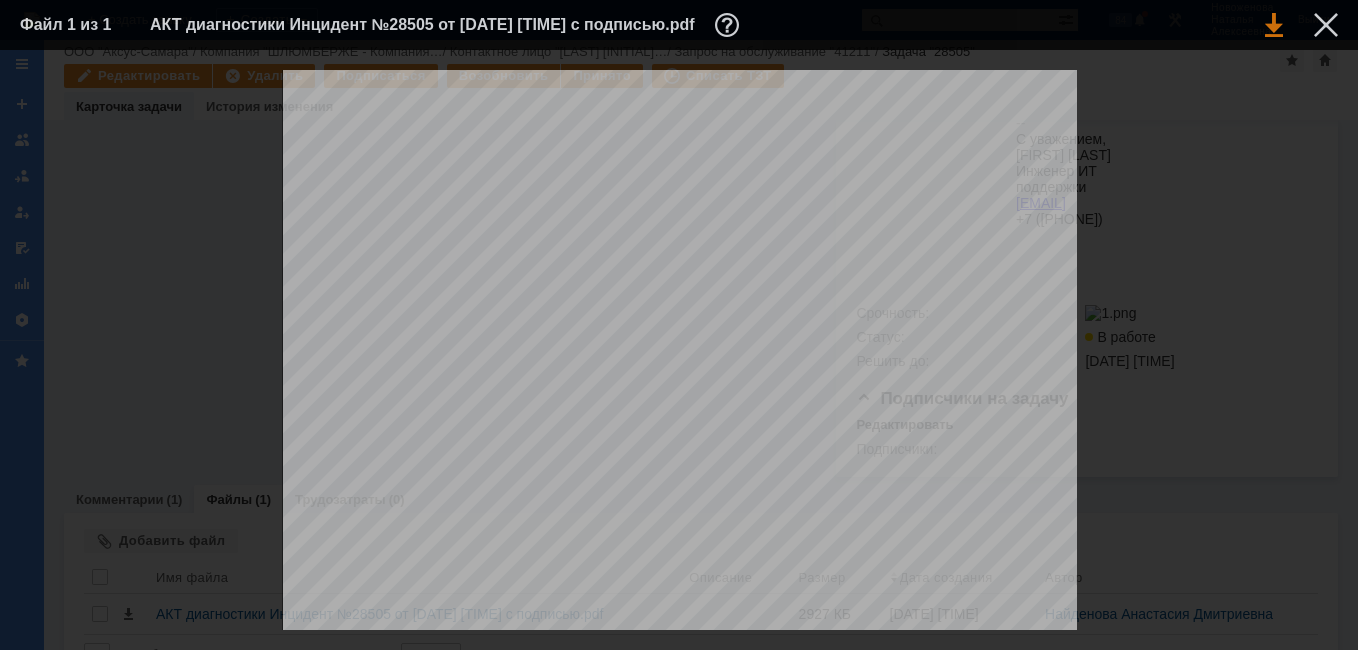 click at bounding box center (1274, 25) 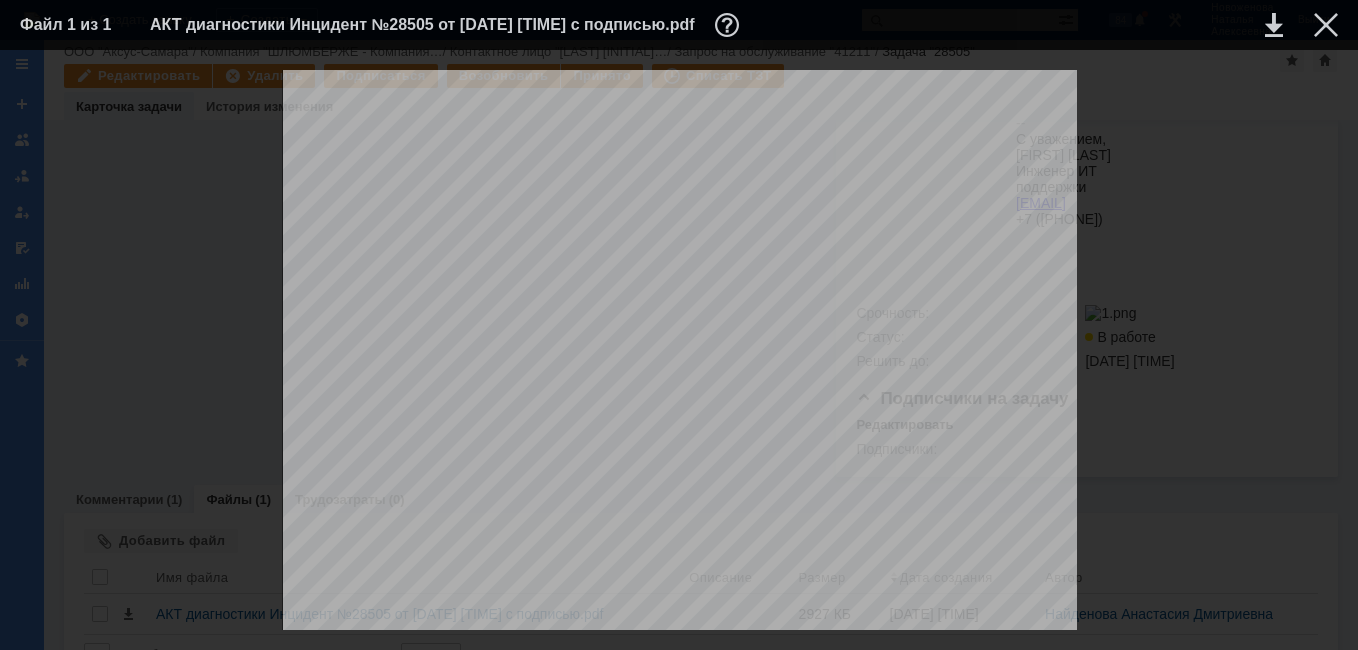 scroll, scrollTop: 1298, scrollLeft: 0, axis: vertical 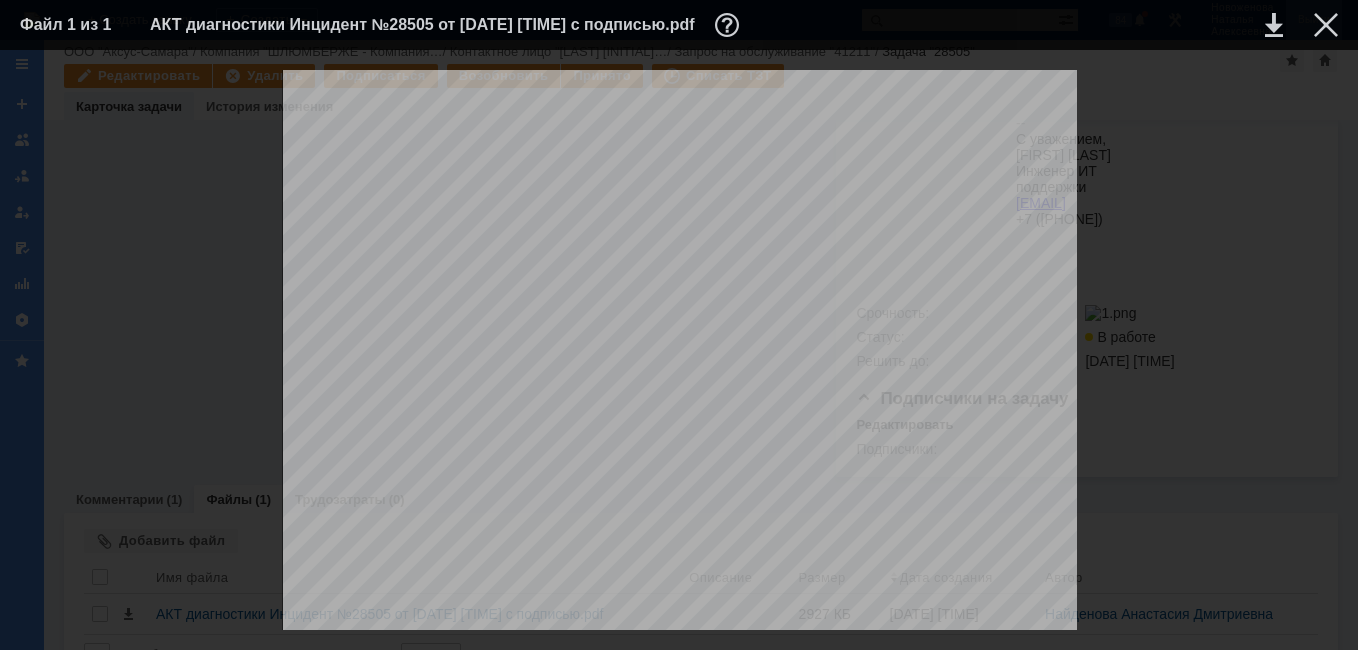 click at bounding box center [1326, 25] 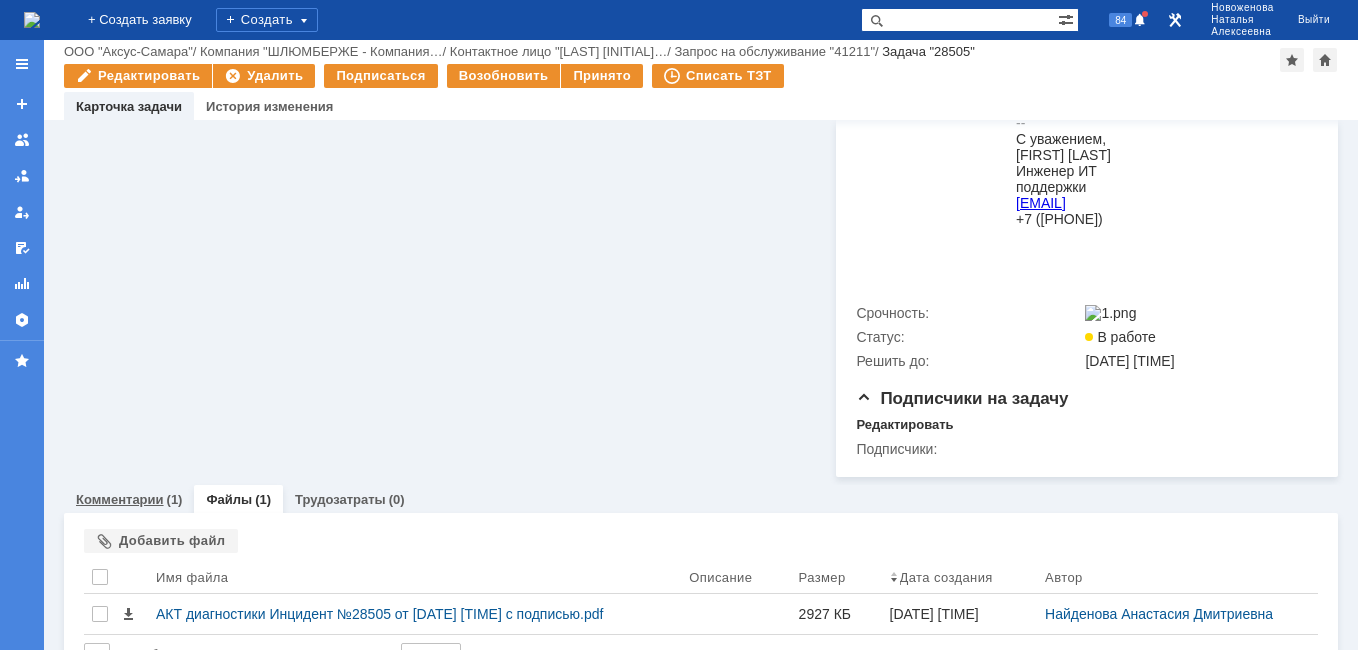 click on "Комментарии" at bounding box center [120, 499] 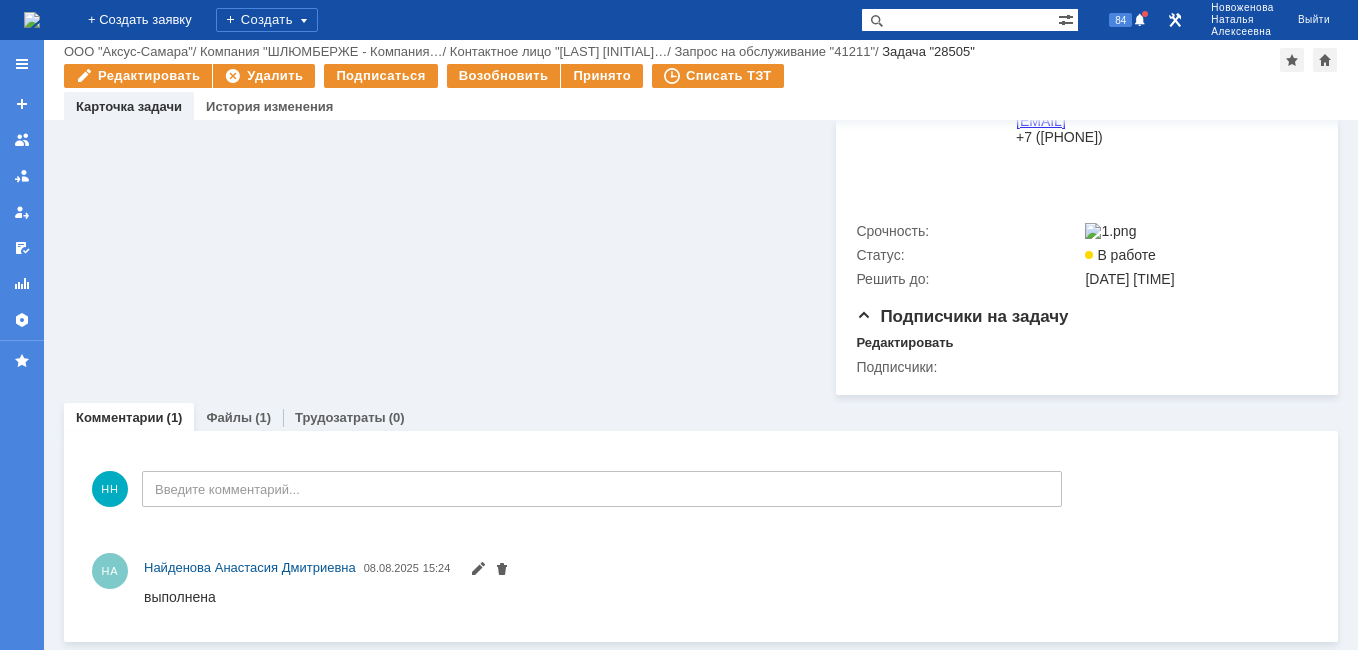 scroll, scrollTop: 890, scrollLeft: 0, axis: vertical 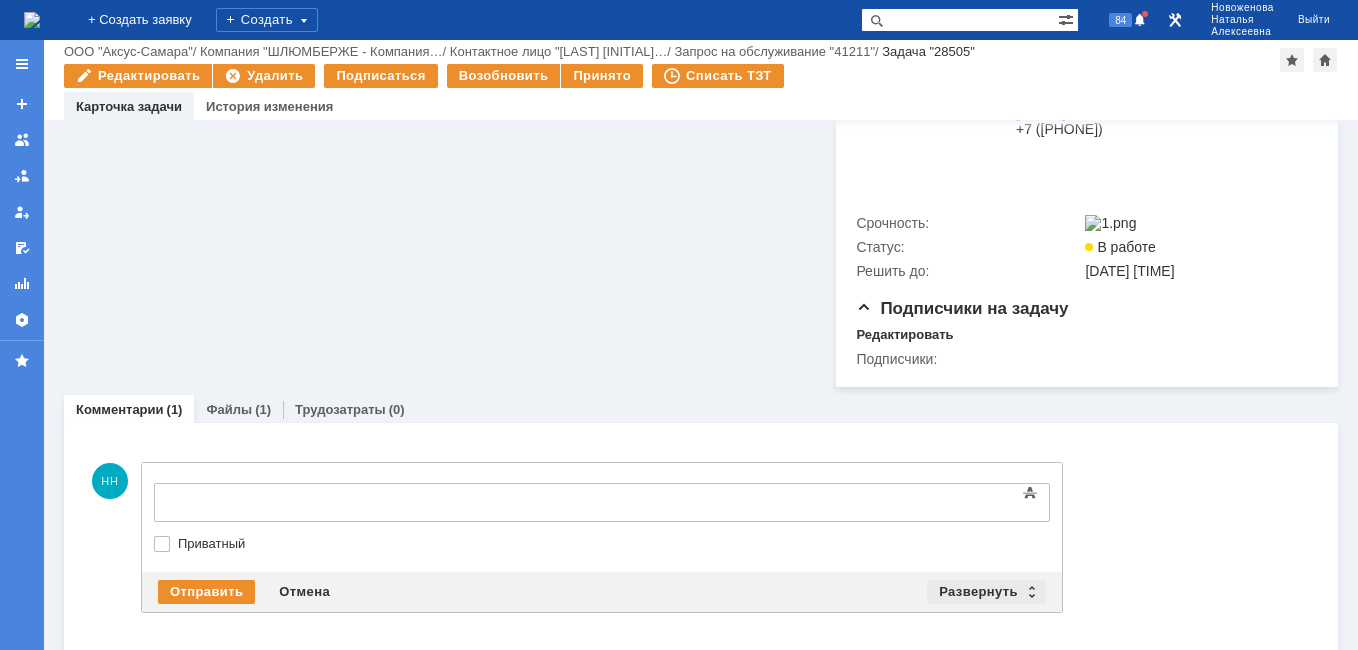 click on "Развернуть" at bounding box center [986, 592] 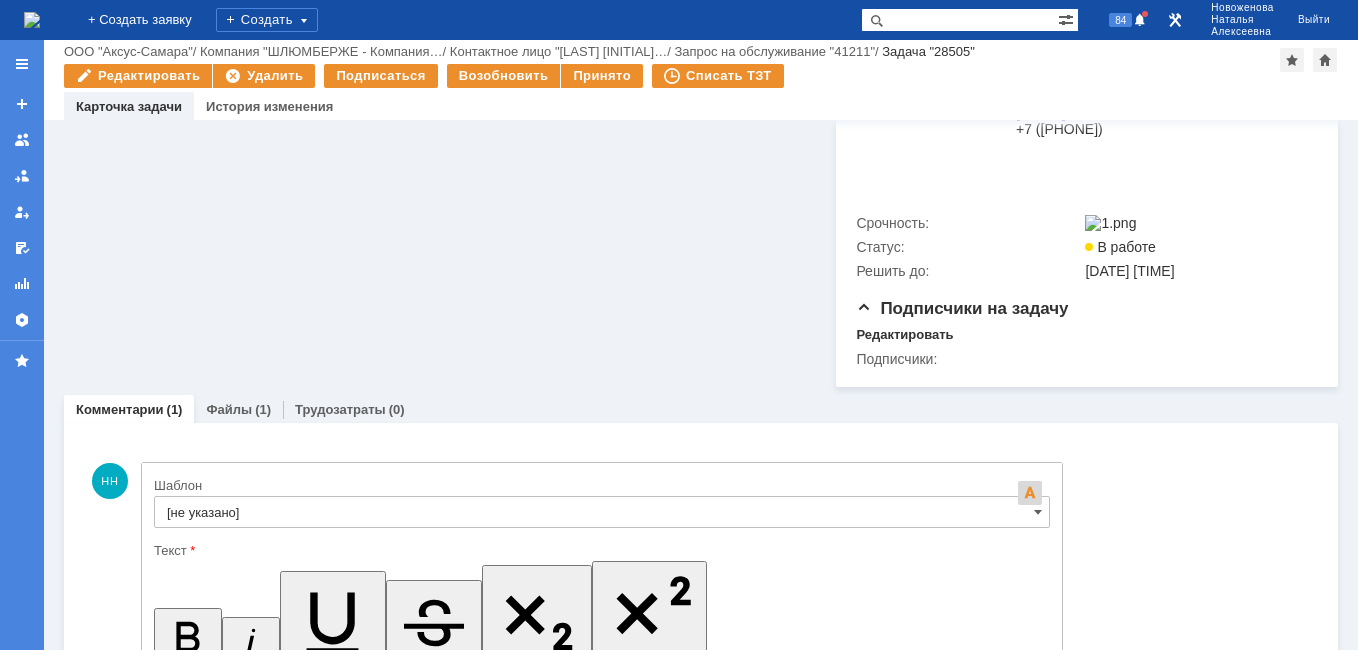 scroll, scrollTop: 0, scrollLeft: 0, axis: both 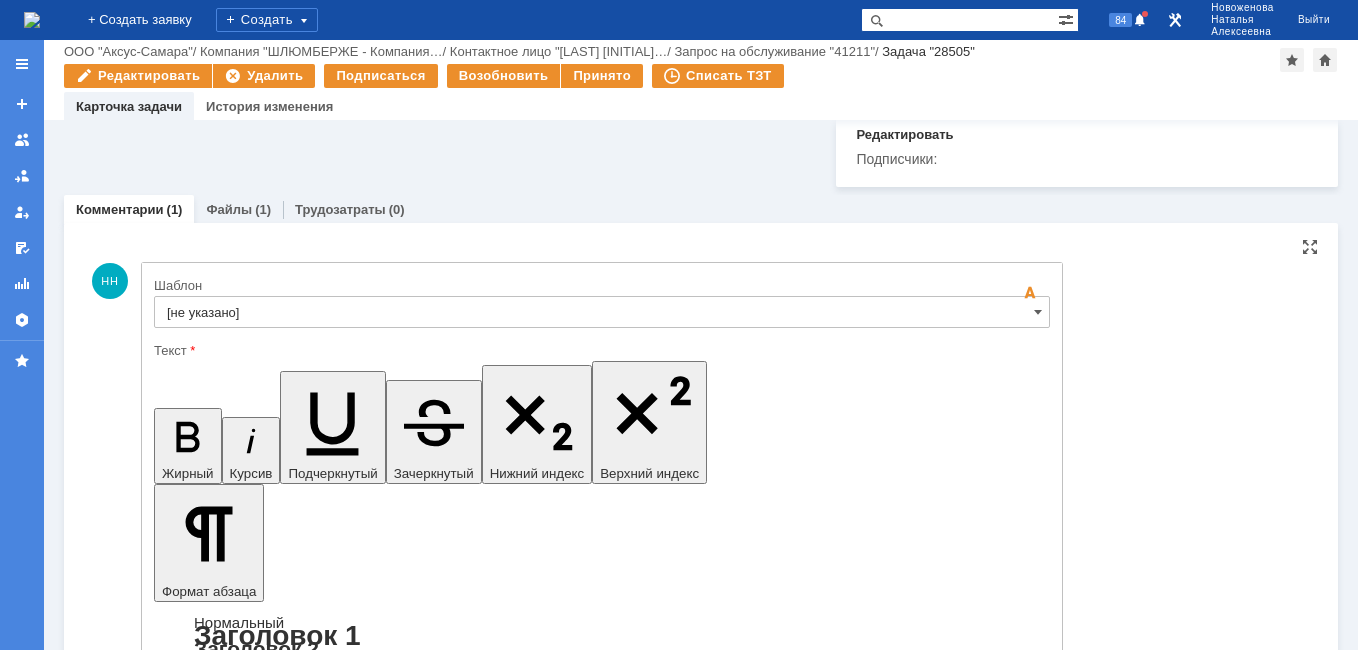 type 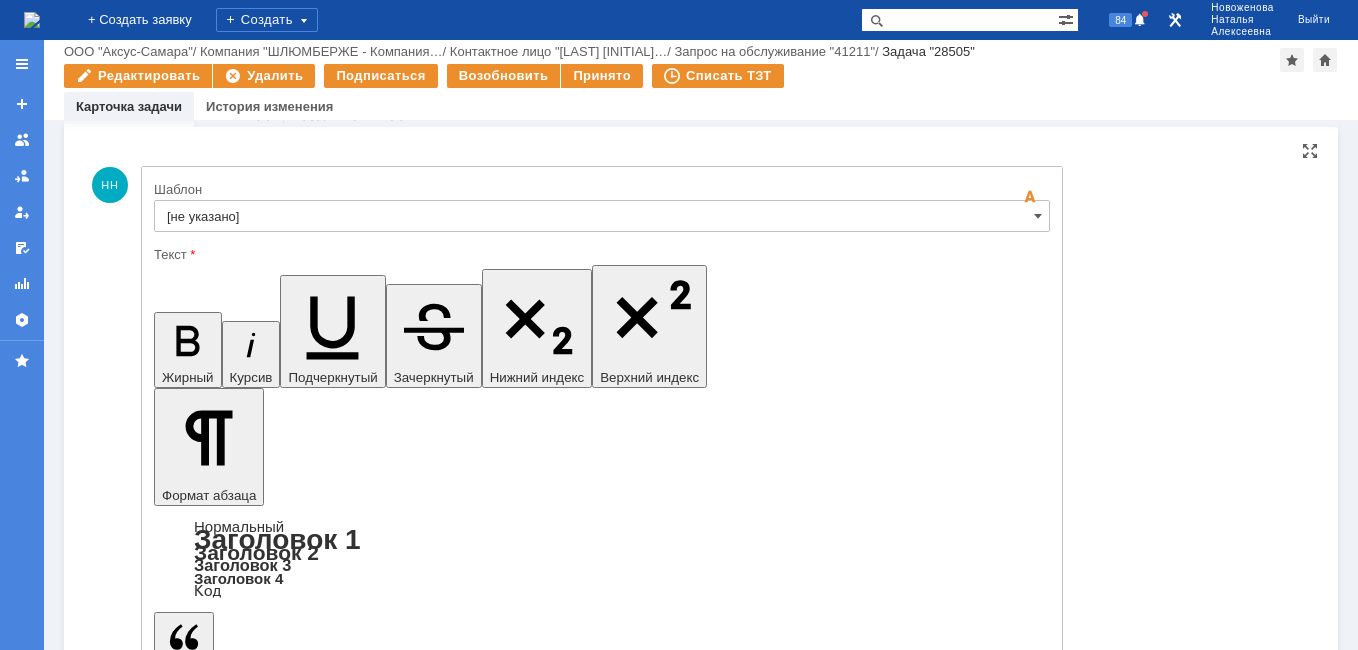scroll, scrollTop: 1298, scrollLeft: 0, axis: vertical 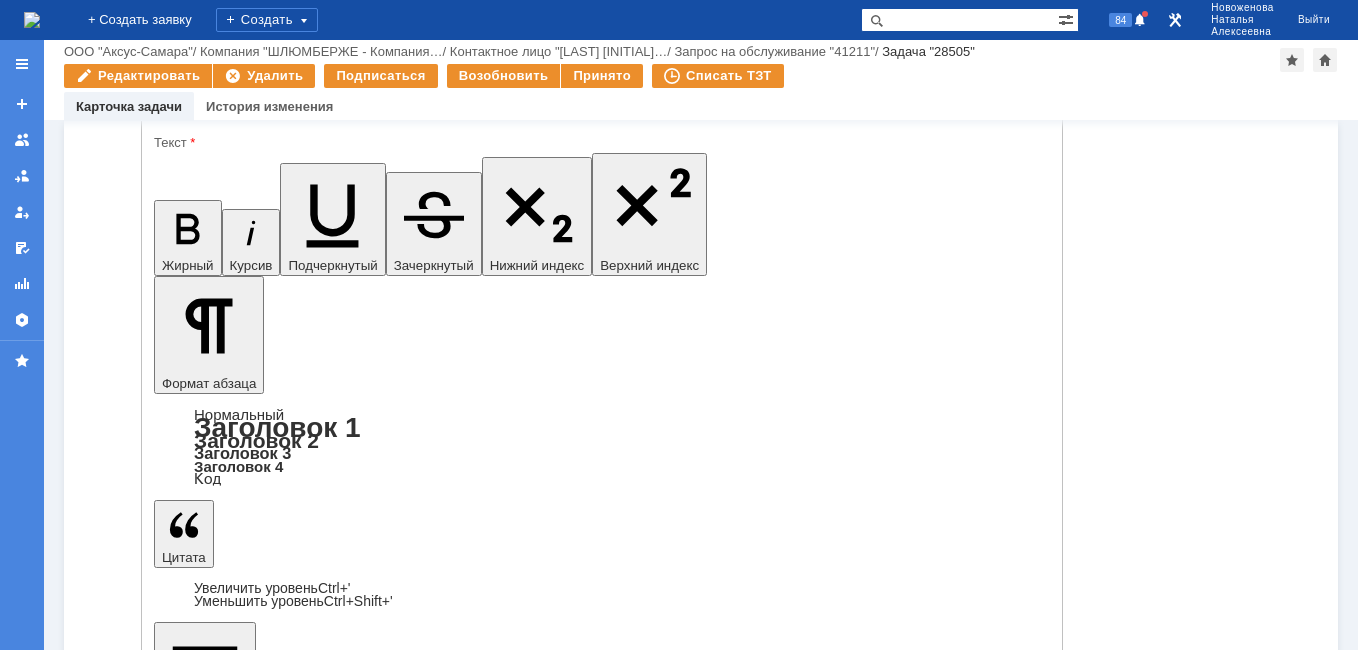 click on "Отправить" at bounding box center (206, 5860) 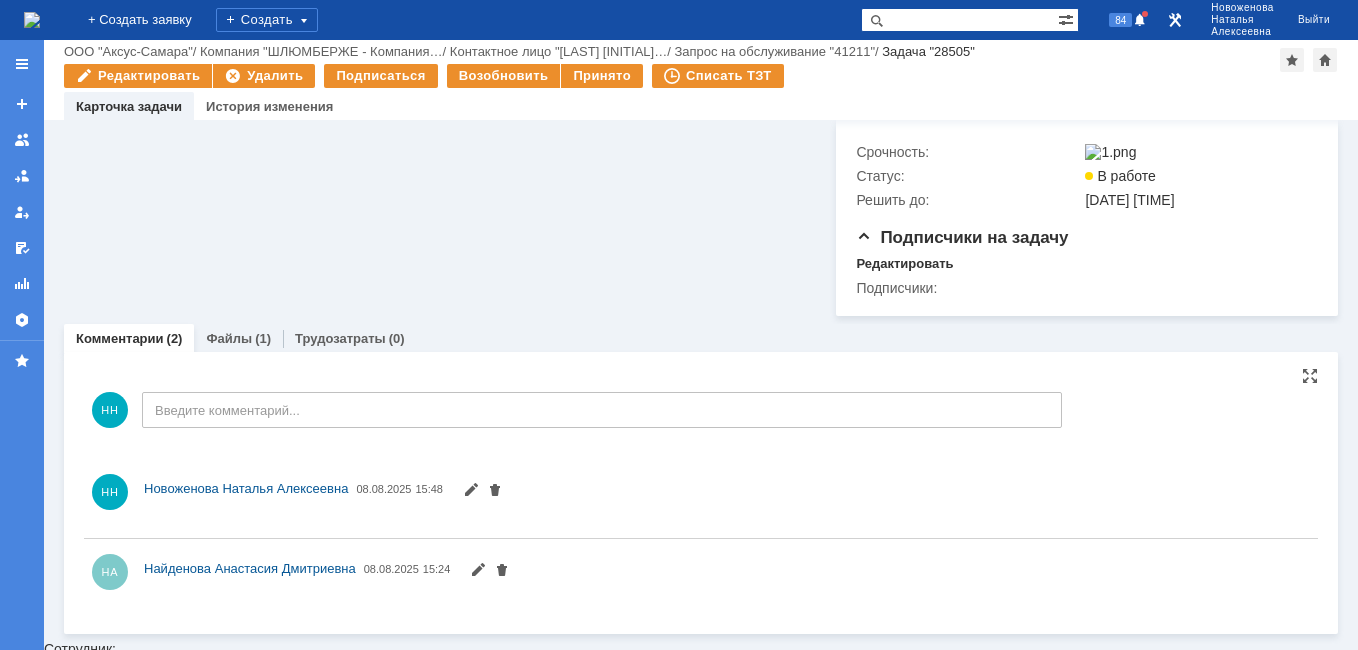 scroll, scrollTop: 0, scrollLeft: 0, axis: both 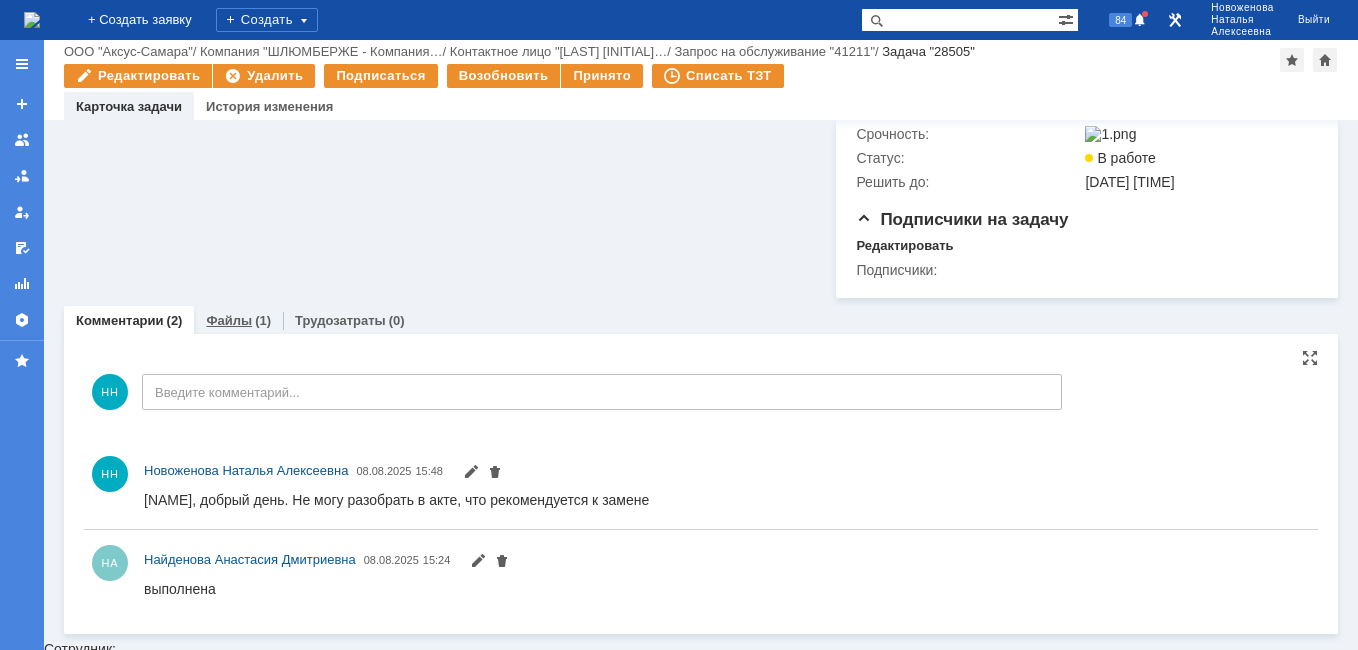 click on "Файлы" at bounding box center (229, 320) 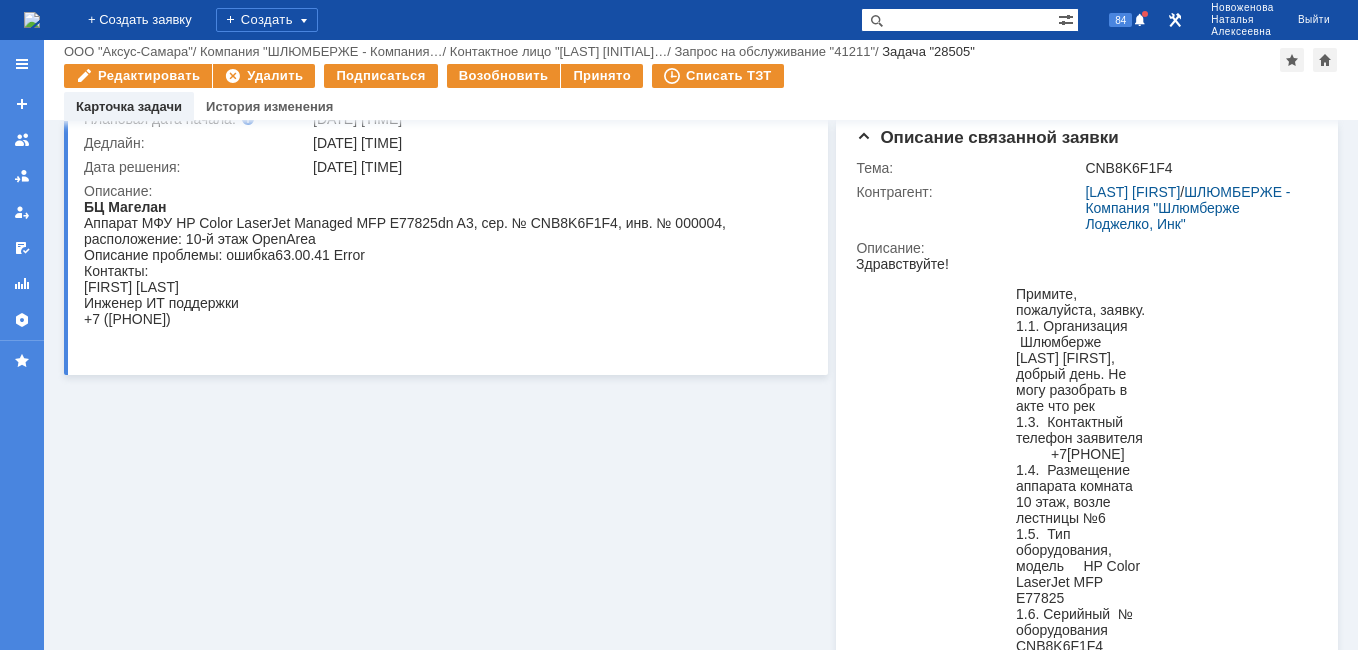 scroll, scrollTop: 0, scrollLeft: 0, axis: both 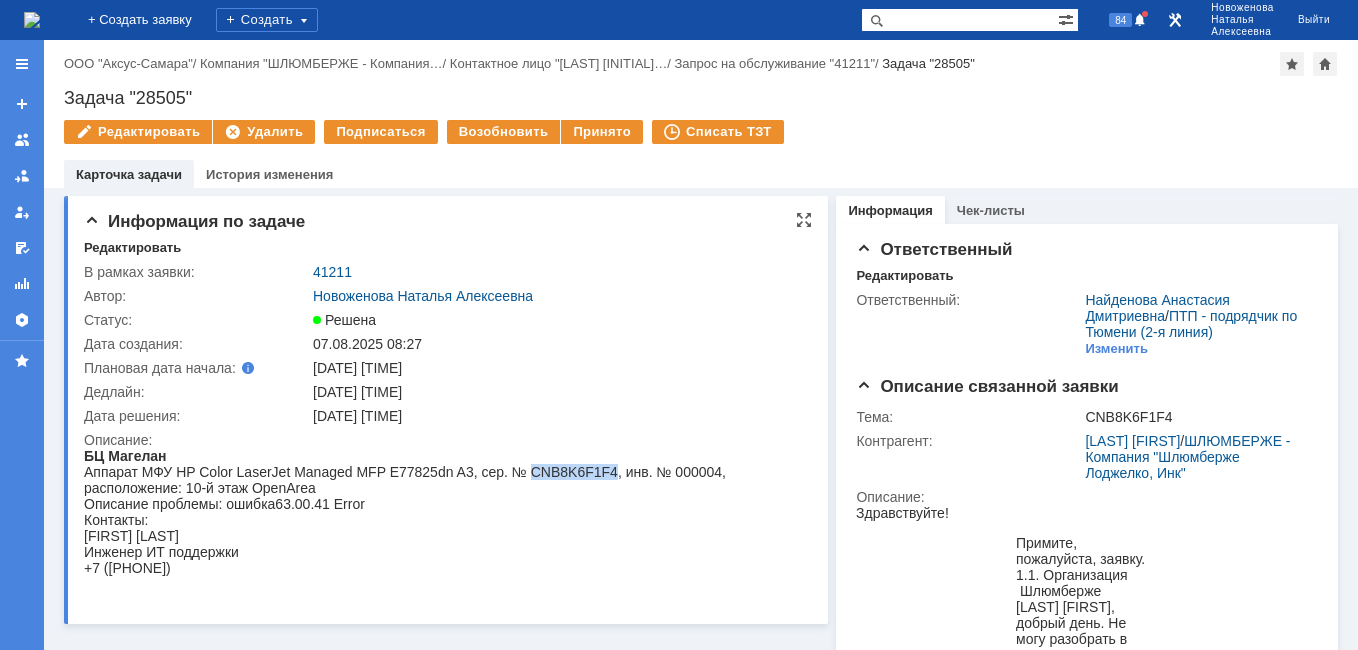 drag, startPoint x: 605, startPoint y: 470, endPoint x: 525, endPoint y: 470, distance: 80 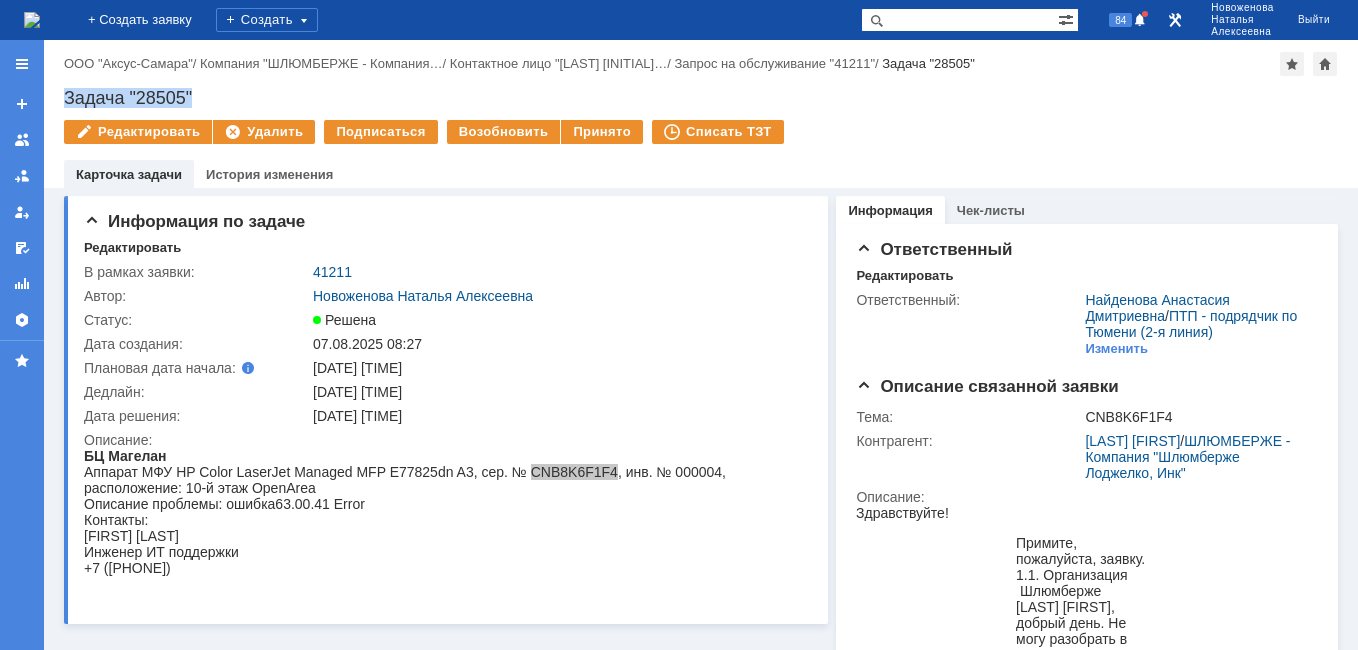drag, startPoint x: 217, startPoint y: 87, endPoint x: 55, endPoint y: 102, distance: 162.69296 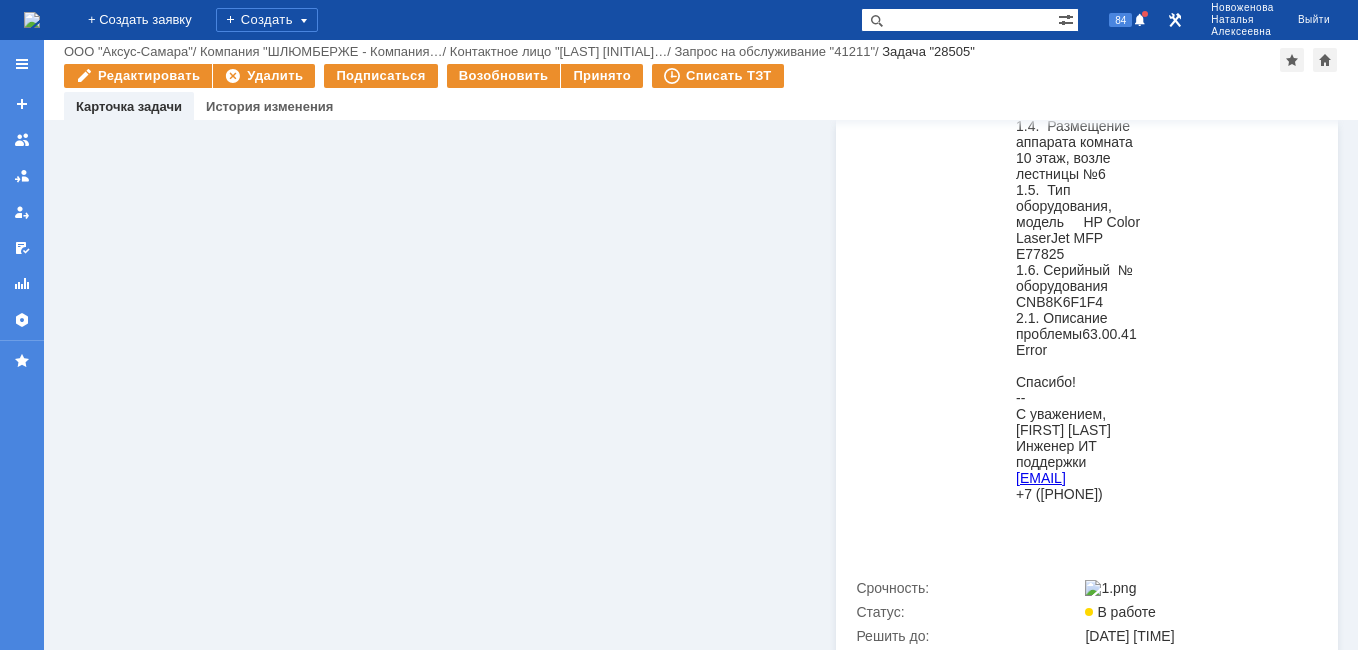 scroll, scrollTop: 849, scrollLeft: 0, axis: vertical 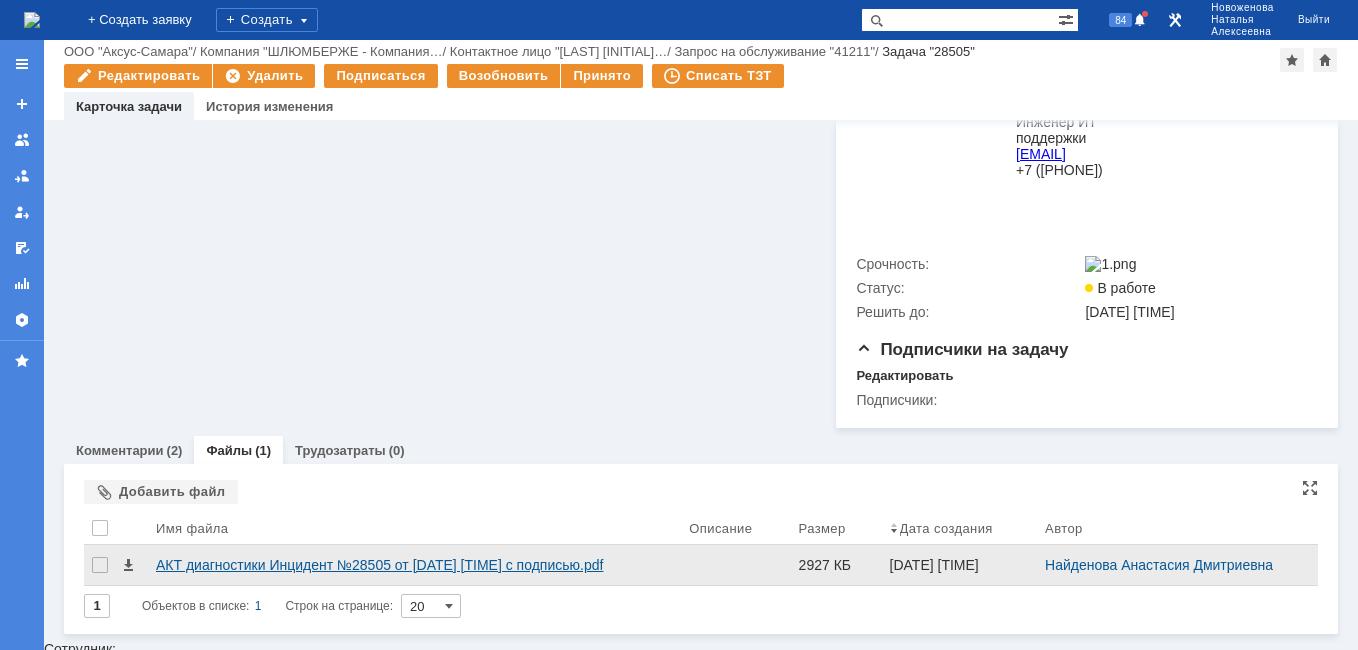 click on "АКТ диагностики Инцидент №28505 от 08.08.2025 16_22_28 с подписью.pdf" at bounding box center (414, 565) 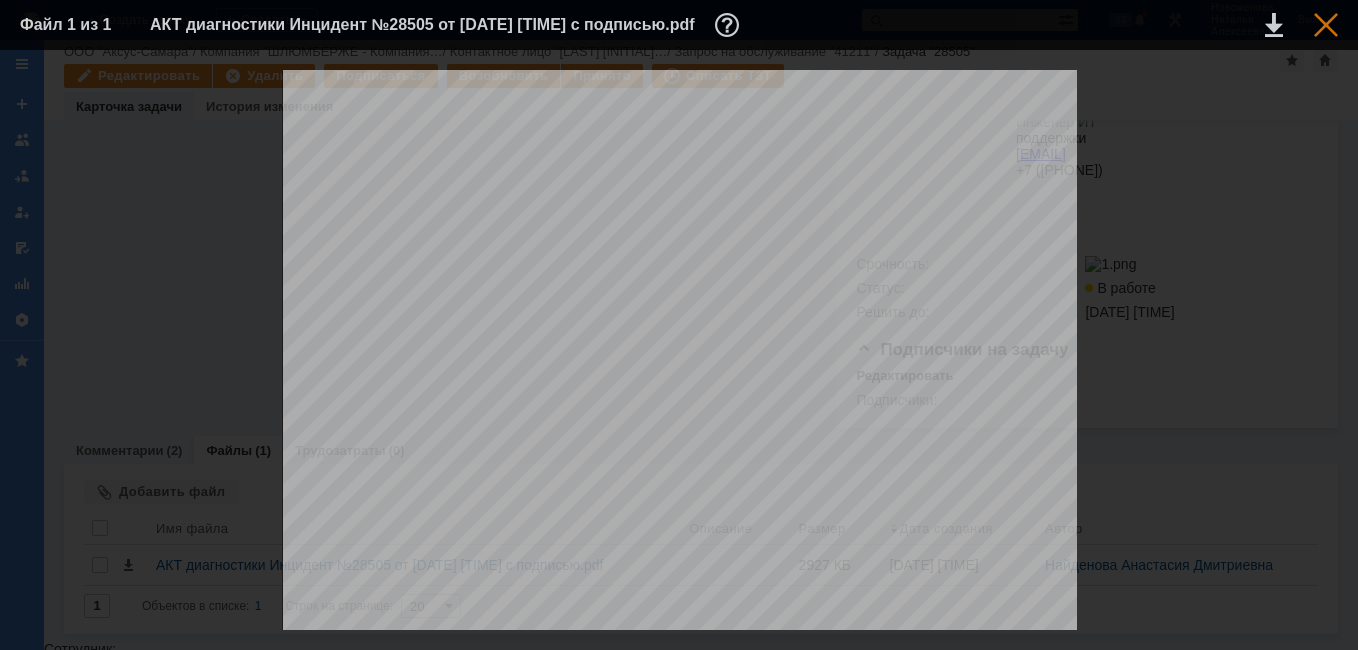 click at bounding box center [1326, 25] 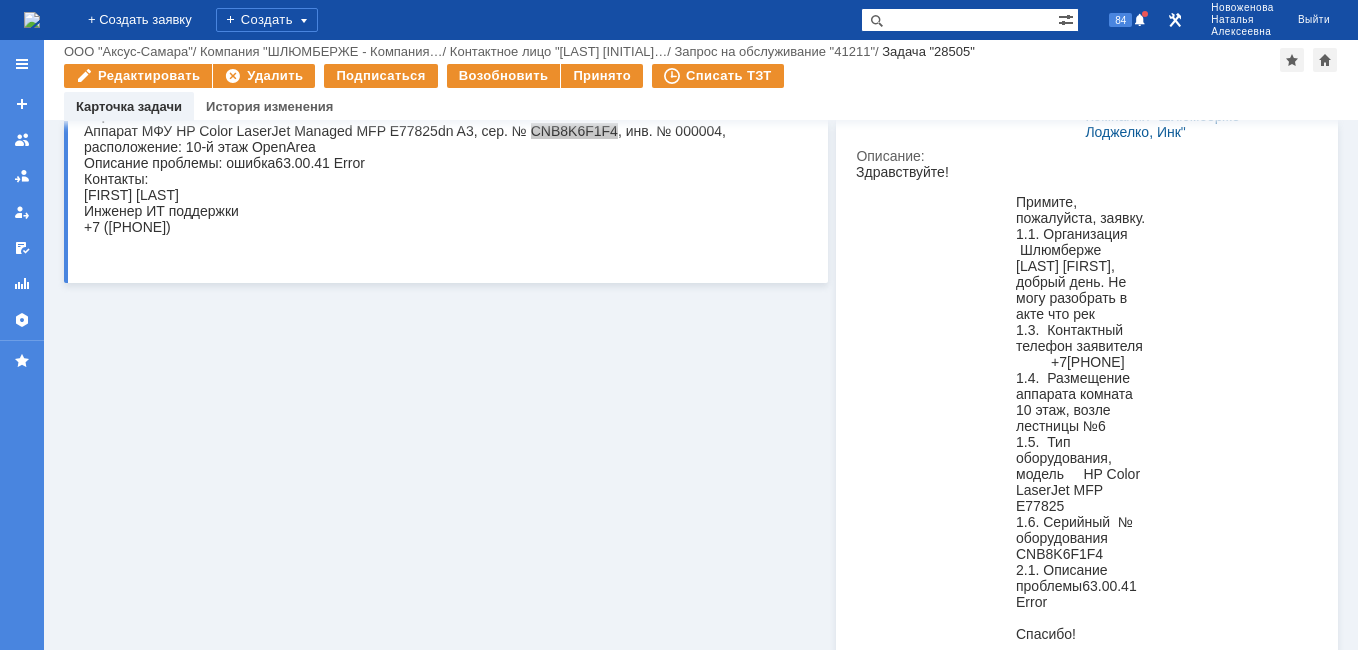 scroll, scrollTop: 0, scrollLeft: 0, axis: both 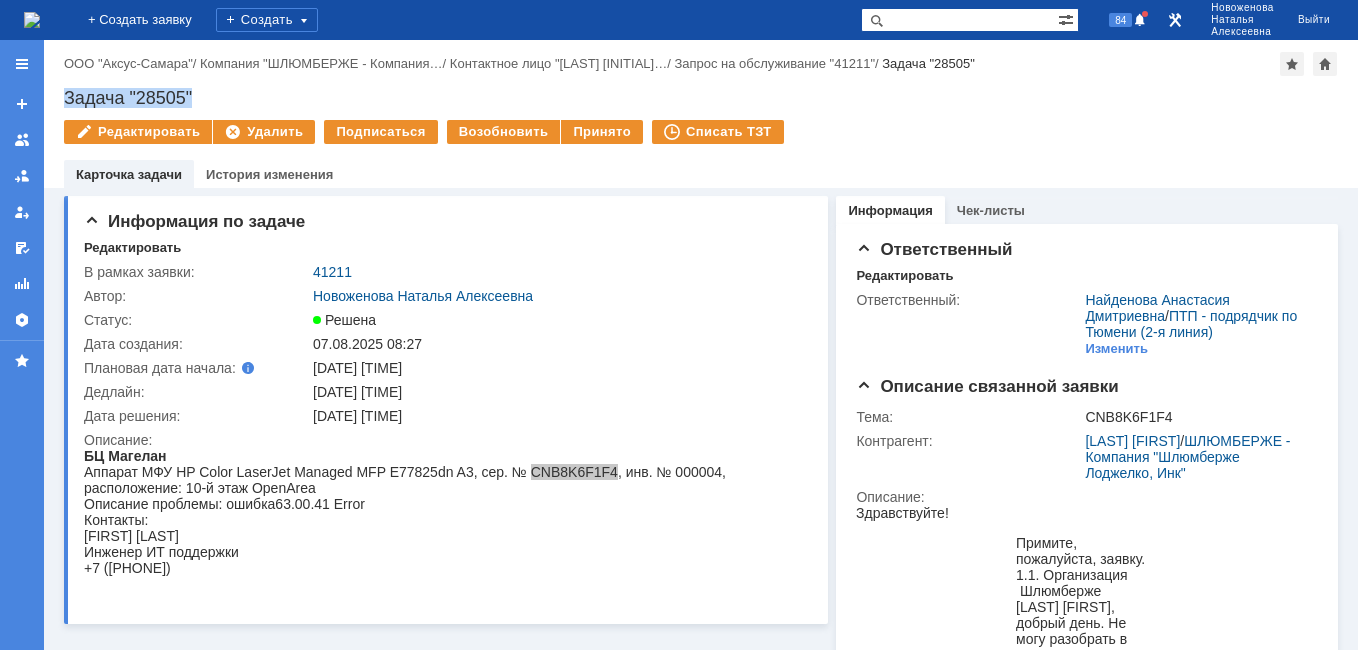 drag, startPoint x: 215, startPoint y: 95, endPoint x: 62, endPoint y: 95, distance: 153 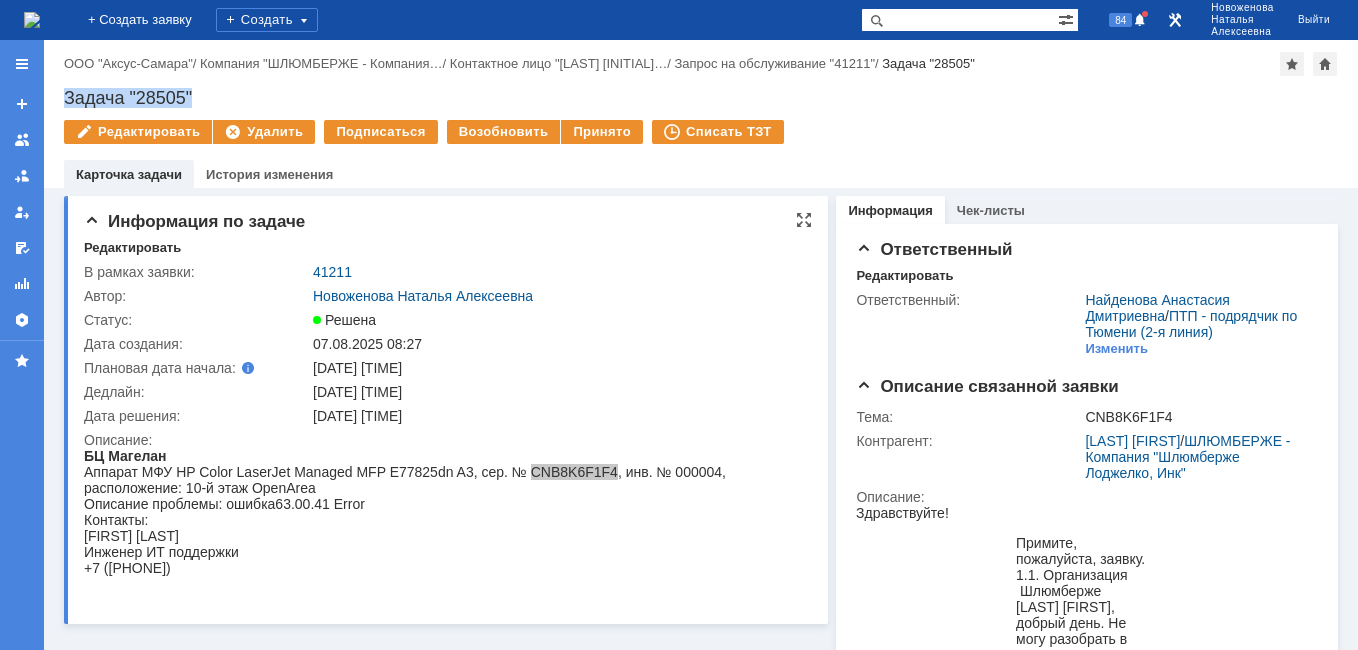 copy on "Задача "28505"" 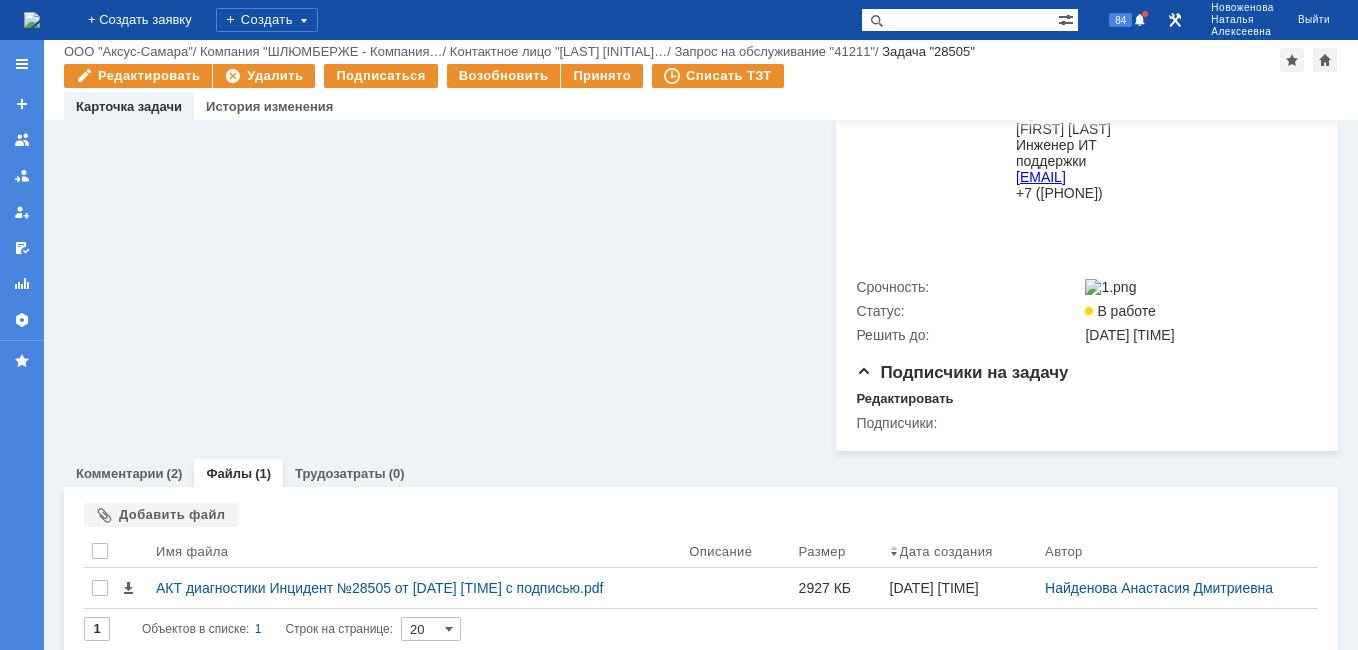 scroll, scrollTop: 849, scrollLeft: 0, axis: vertical 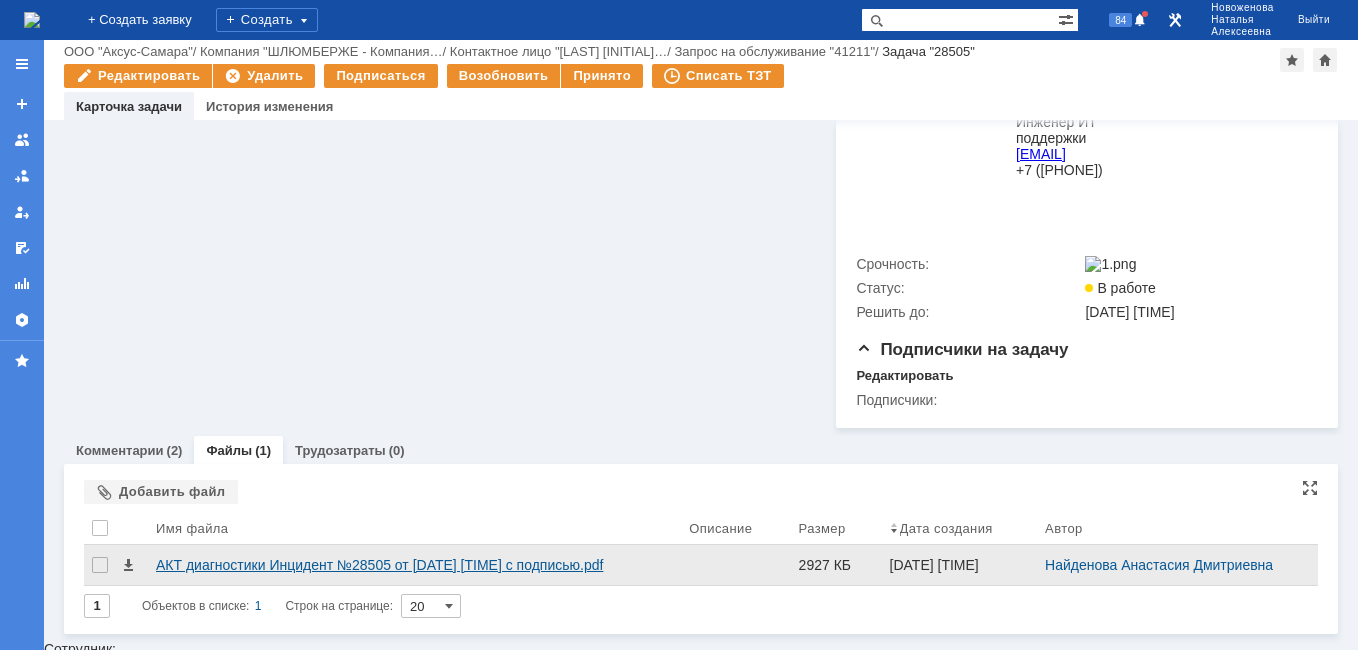 click on "АКТ диагностики Инцидент №28505 от 08.08.2025 16_22_28 с подписью.pdf" at bounding box center [414, 565] 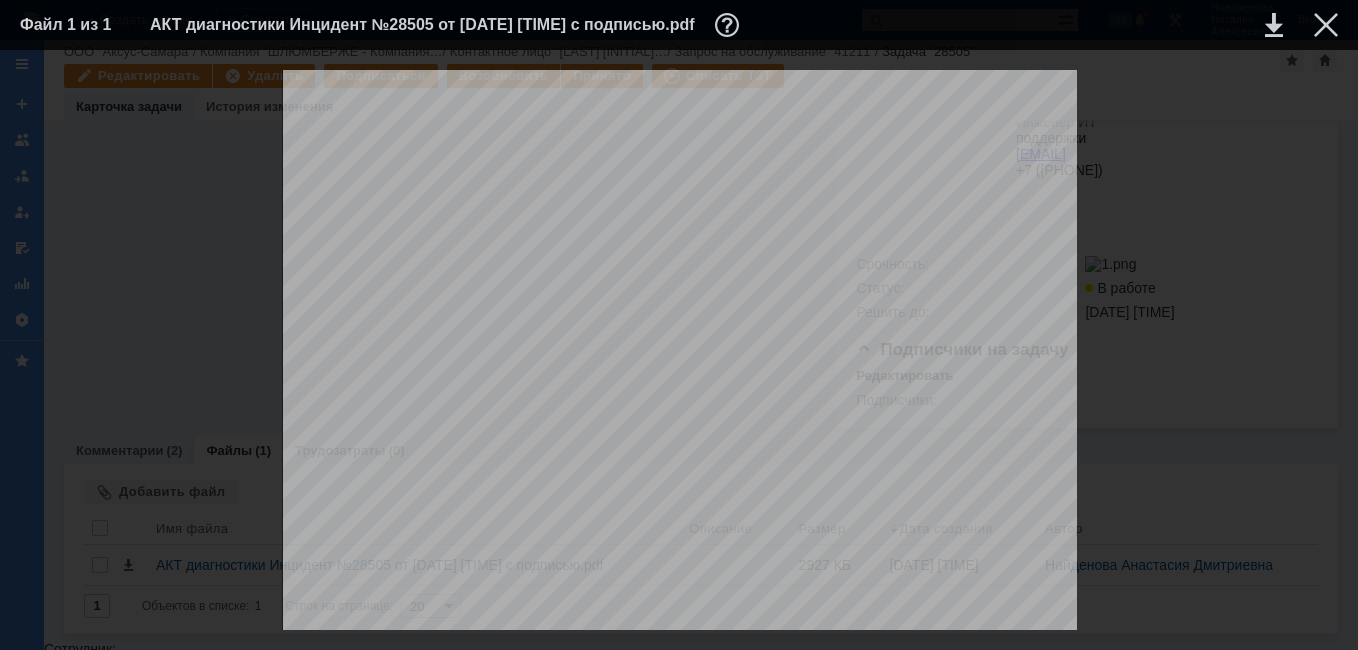 scroll, scrollTop: 1298, scrollLeft: 0, axis: vertical 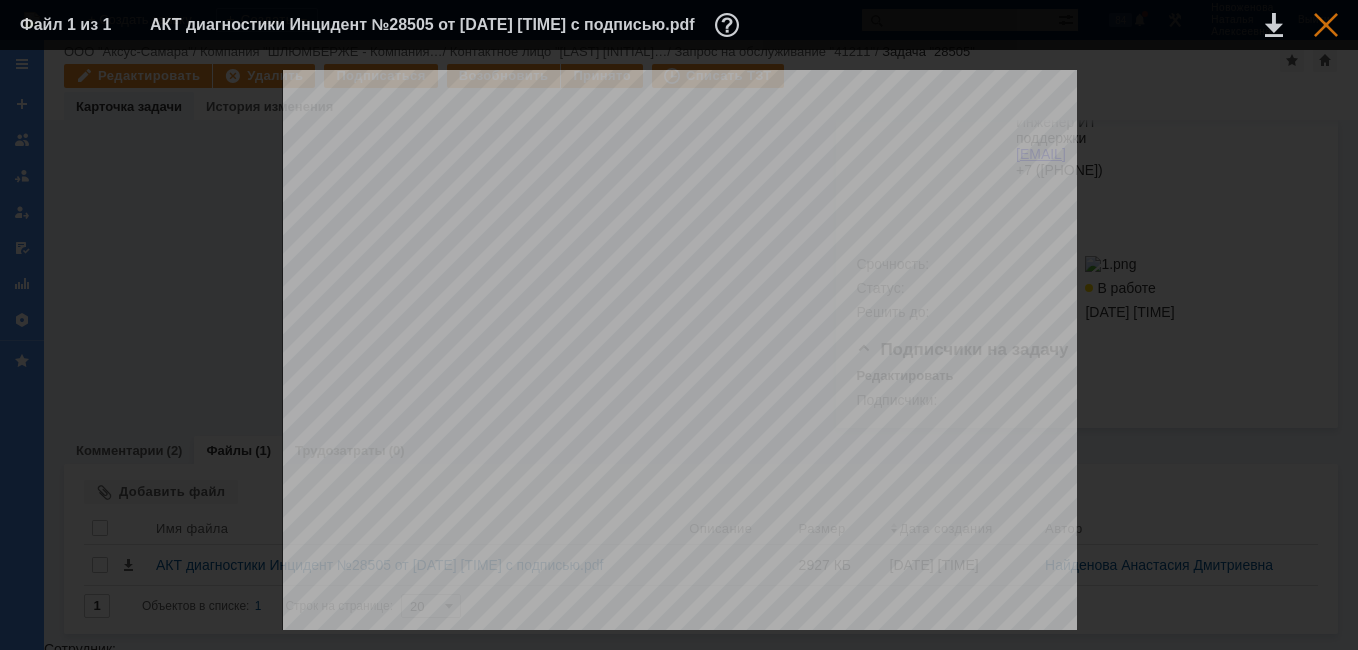 click at bounding box center [1326, 25] 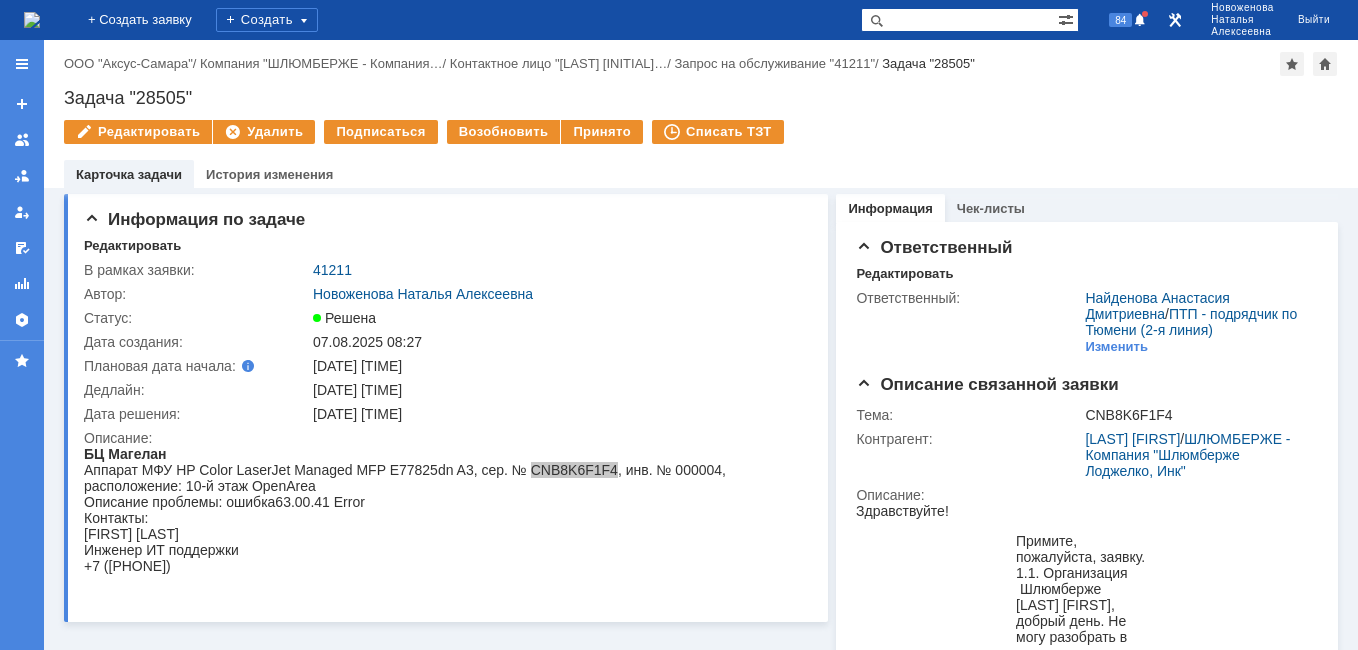 scroll, scrollTop: 0, scrollLeft: 0, axis: both 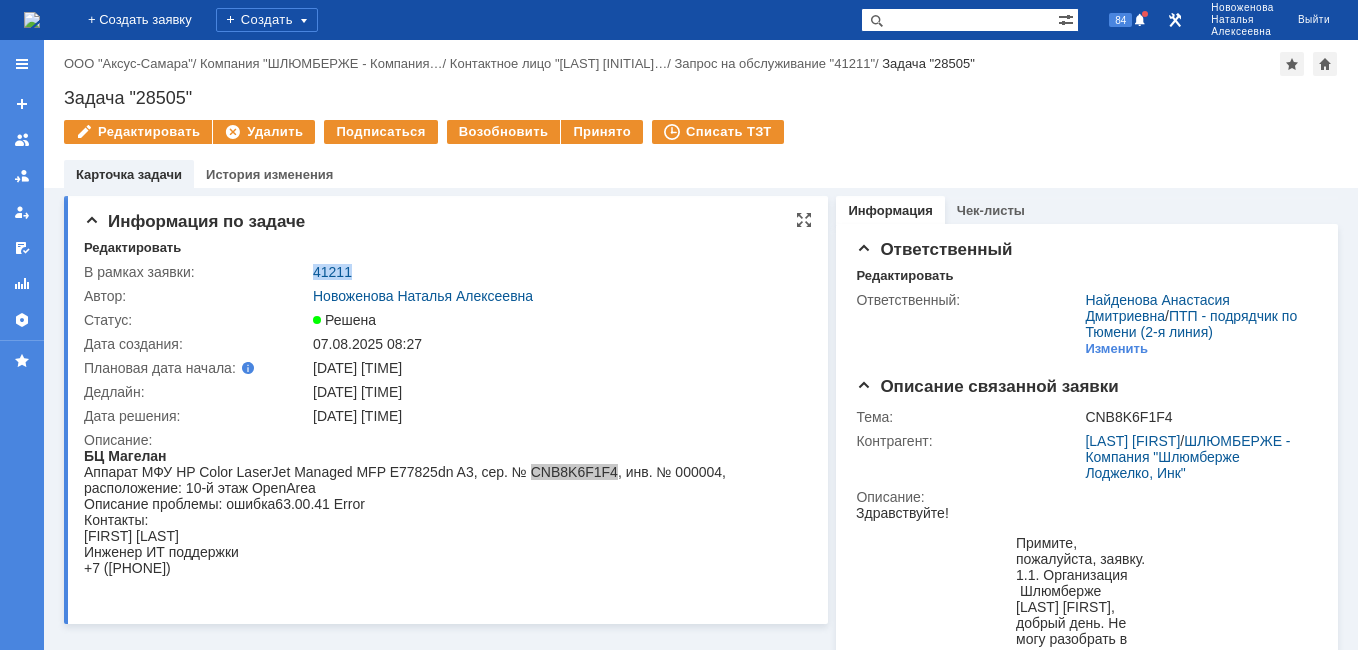 drag, startPoint x: 369, startPoint y: 269, endPoint x: 307, endPoint y: 268, distance: 62.008064 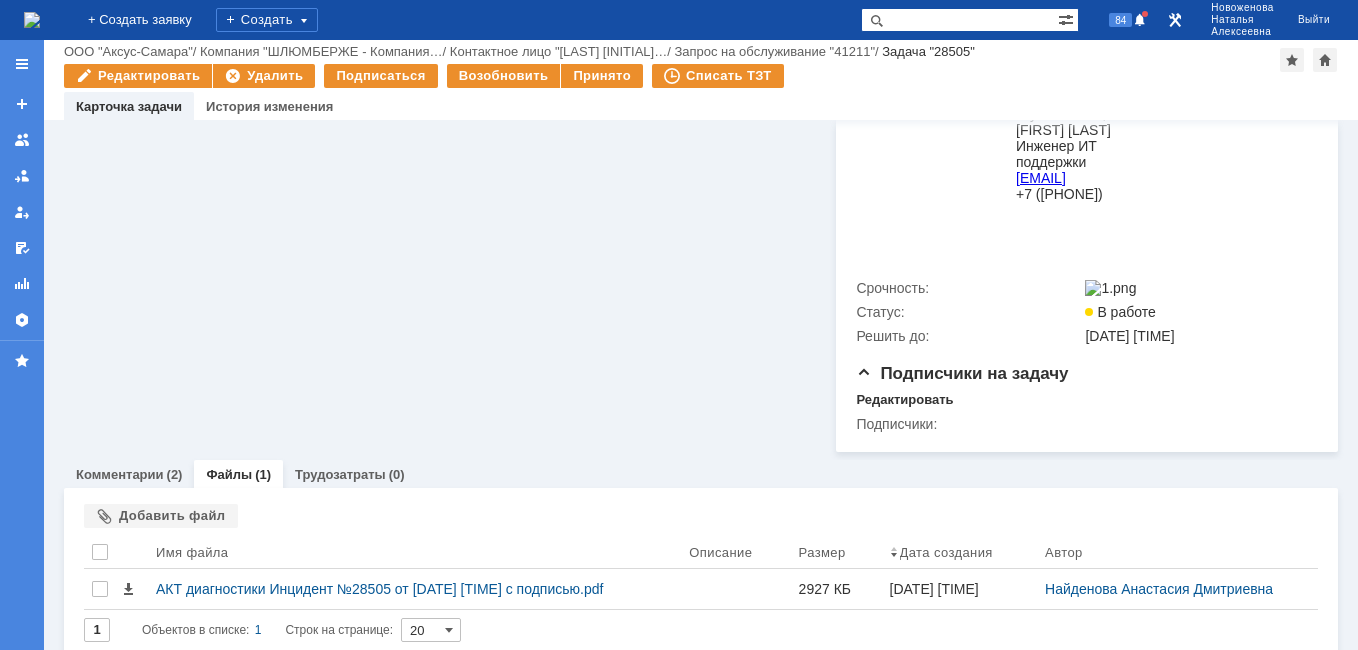 scroll, scrollTop: 849, scrollLeft: 0, axis: vertical 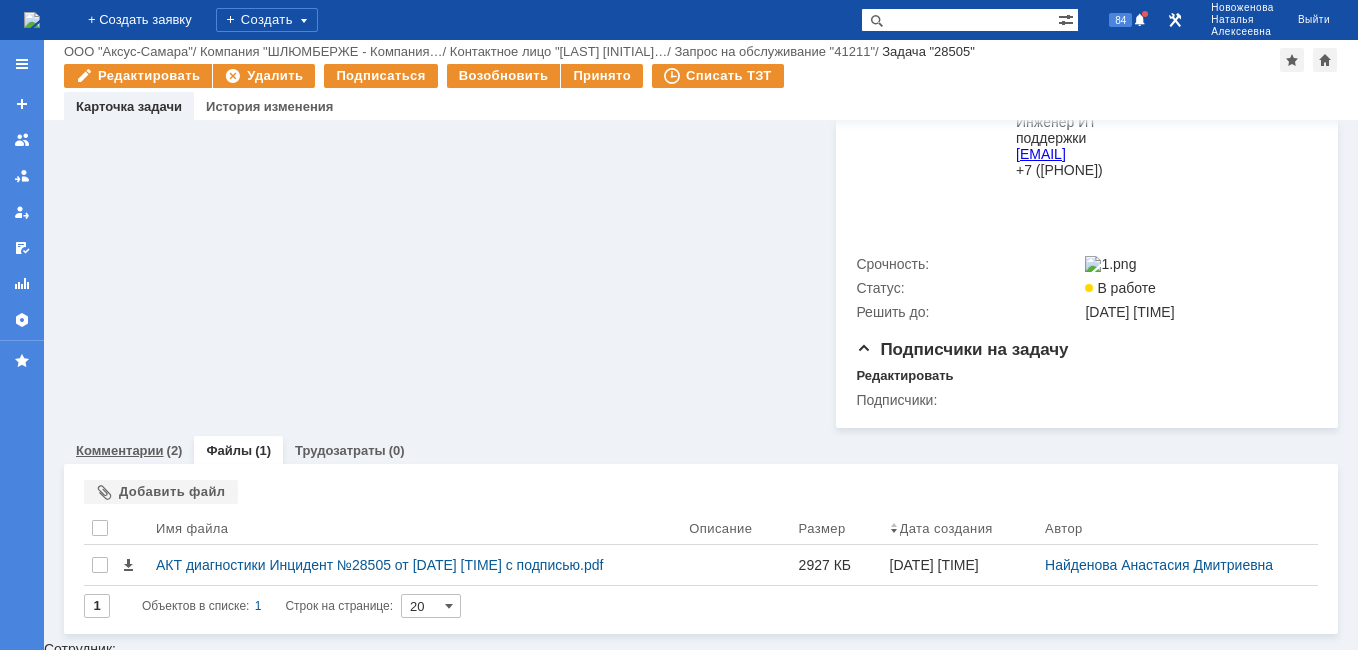 click on "Комментарии" at bounding box center [120, 450] 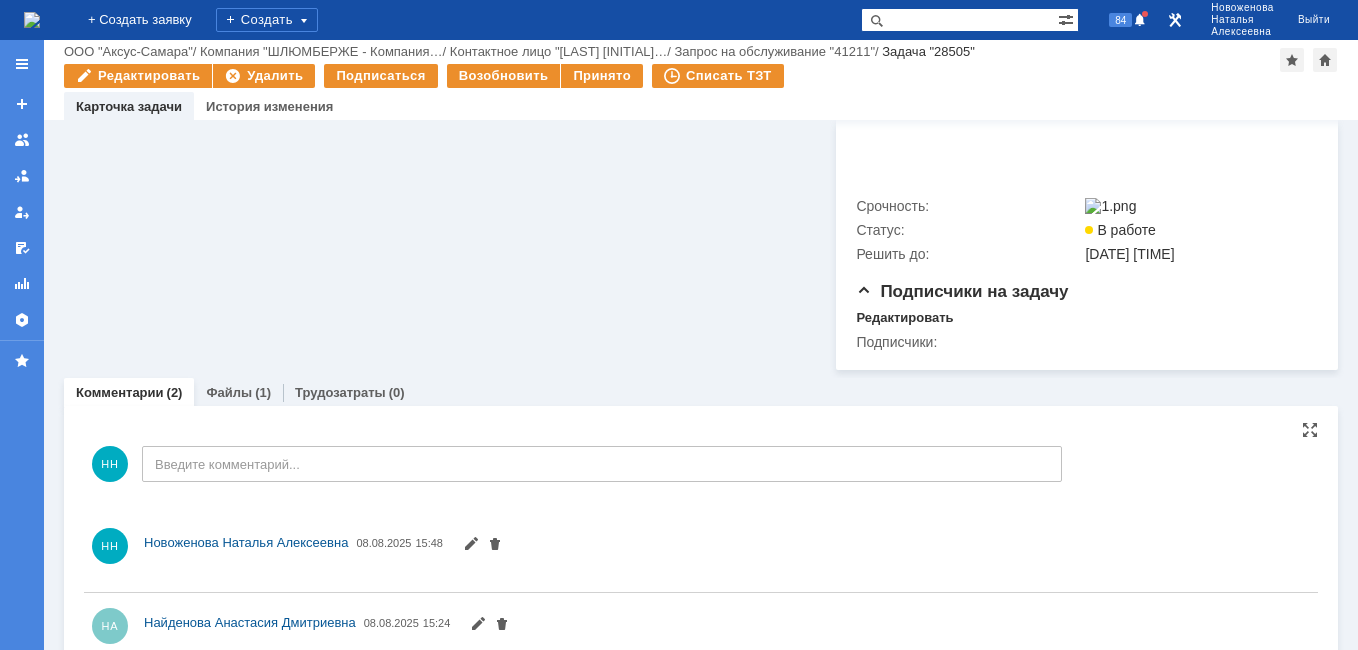 scroll, scrollTop: 961, scrollLeft: 0, axis: vertical 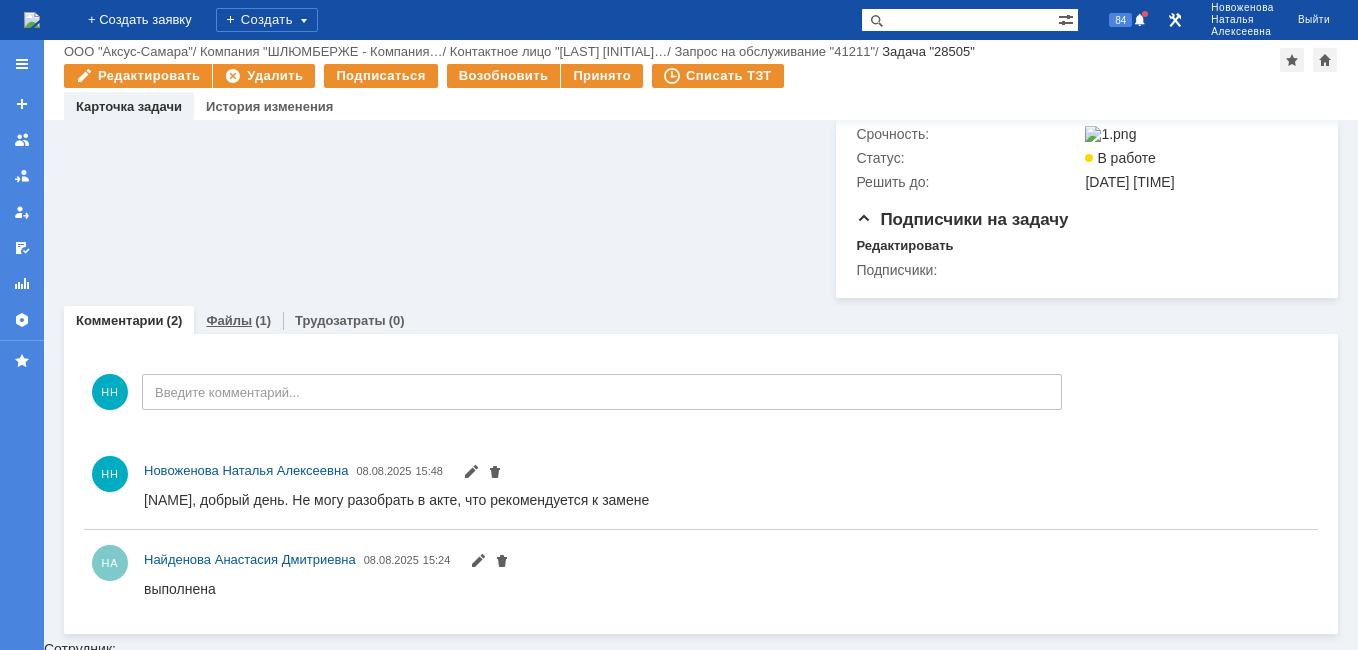 click on "Файлы" at bounding box center (229, 320) 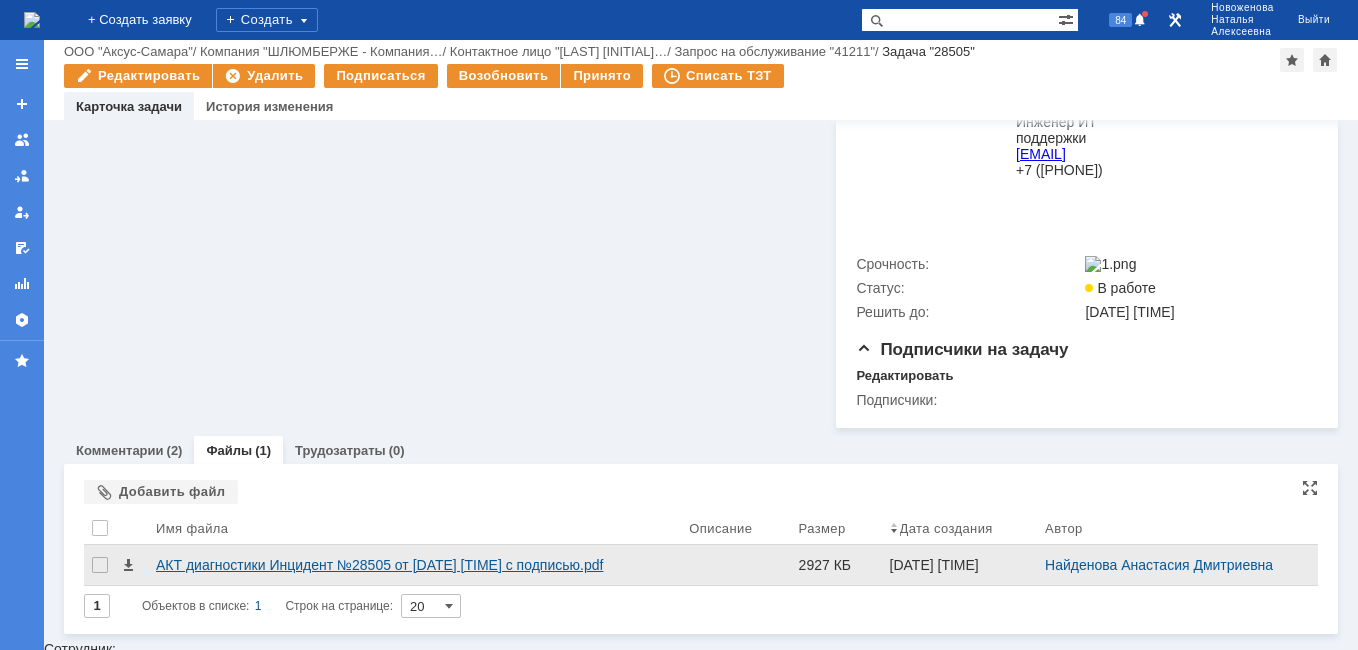click on "АКТ диагностики Инцидент №28505 от 08.08.2025 16_22_28 с подписью.pdf" at bounding box center [414, 565] 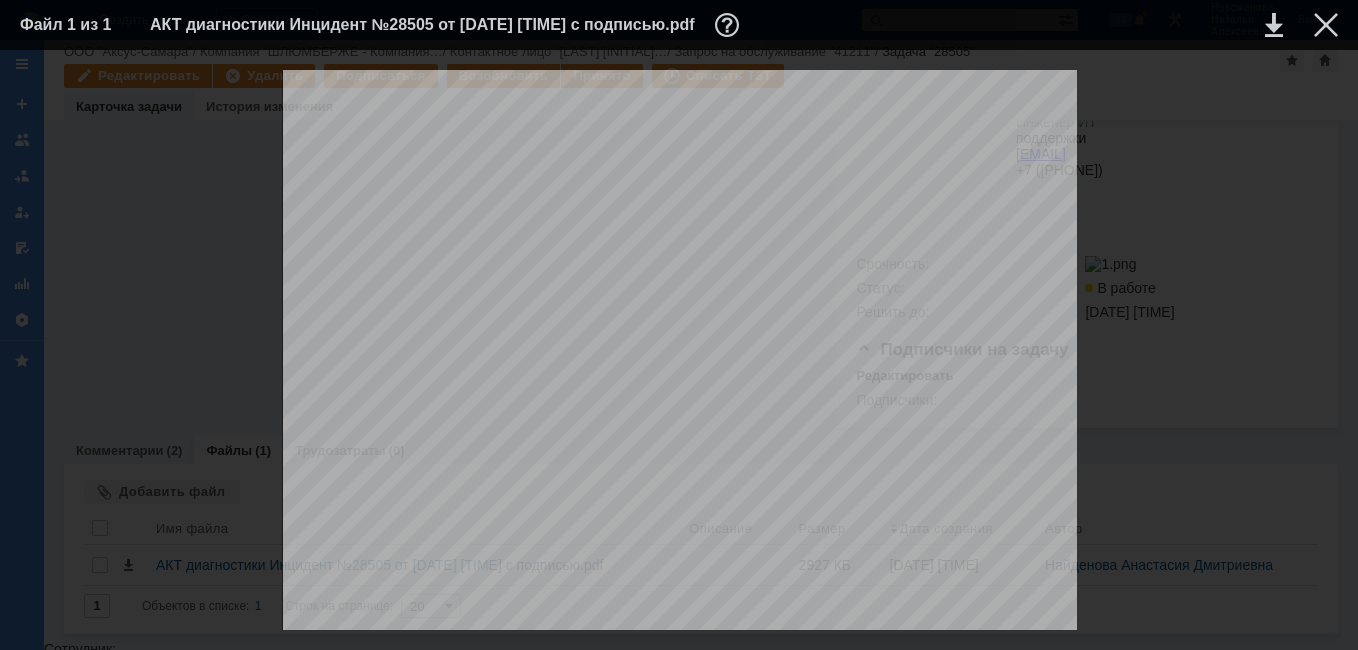 scroll, scrollTop: 1698, scrollLeft: 0, axis: vertical 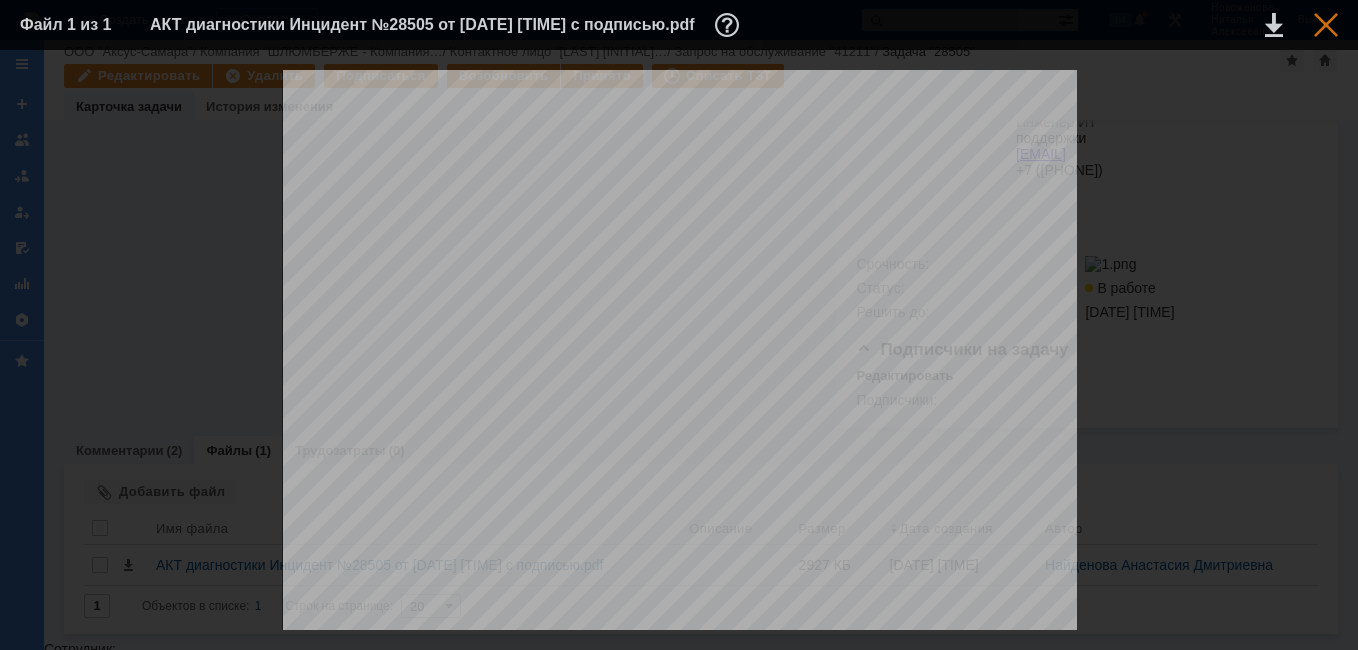 click at bounding box center (1326, 25) 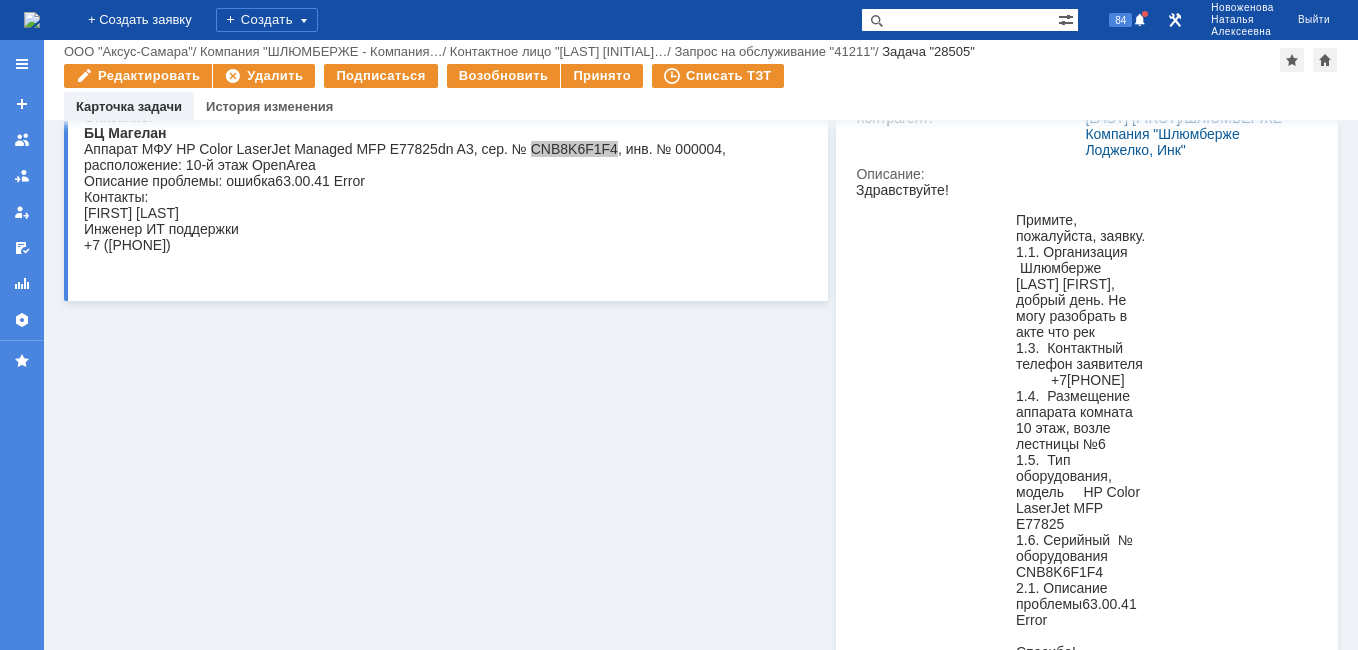 scroll, scrollTop: 0, scrollLeft: 0, axis: both 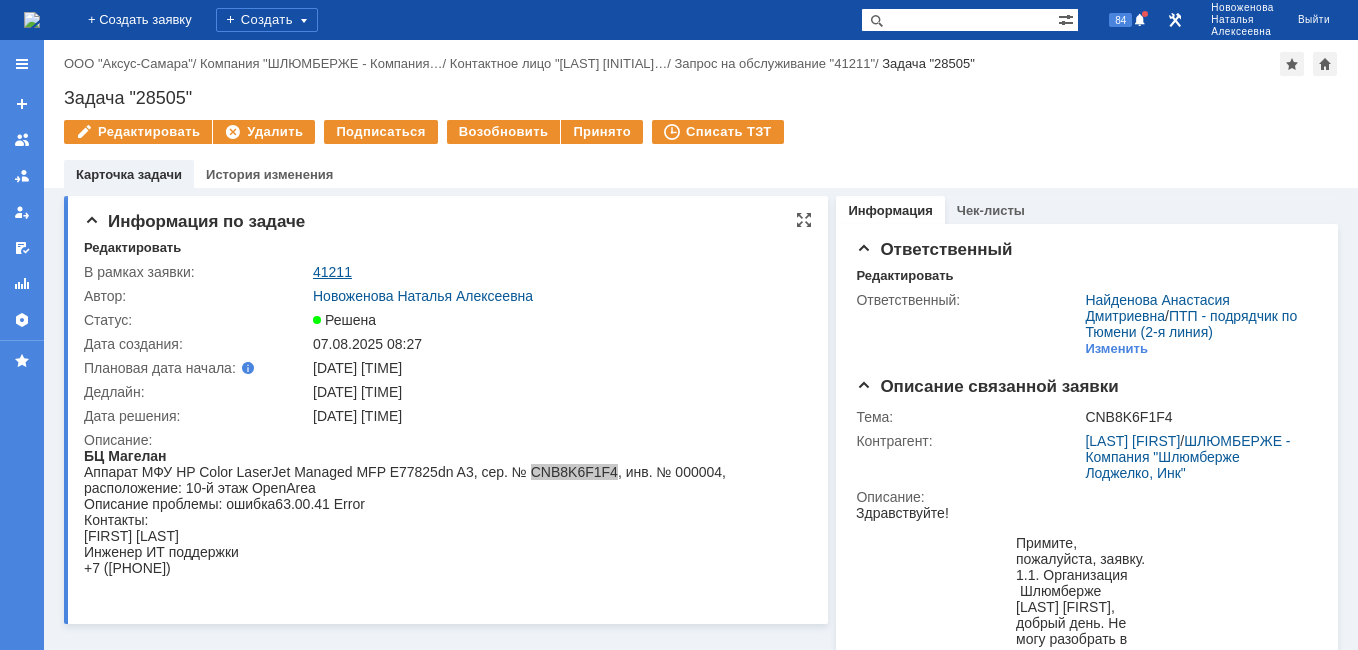 click on "41211" at bounding box center (332, 272) 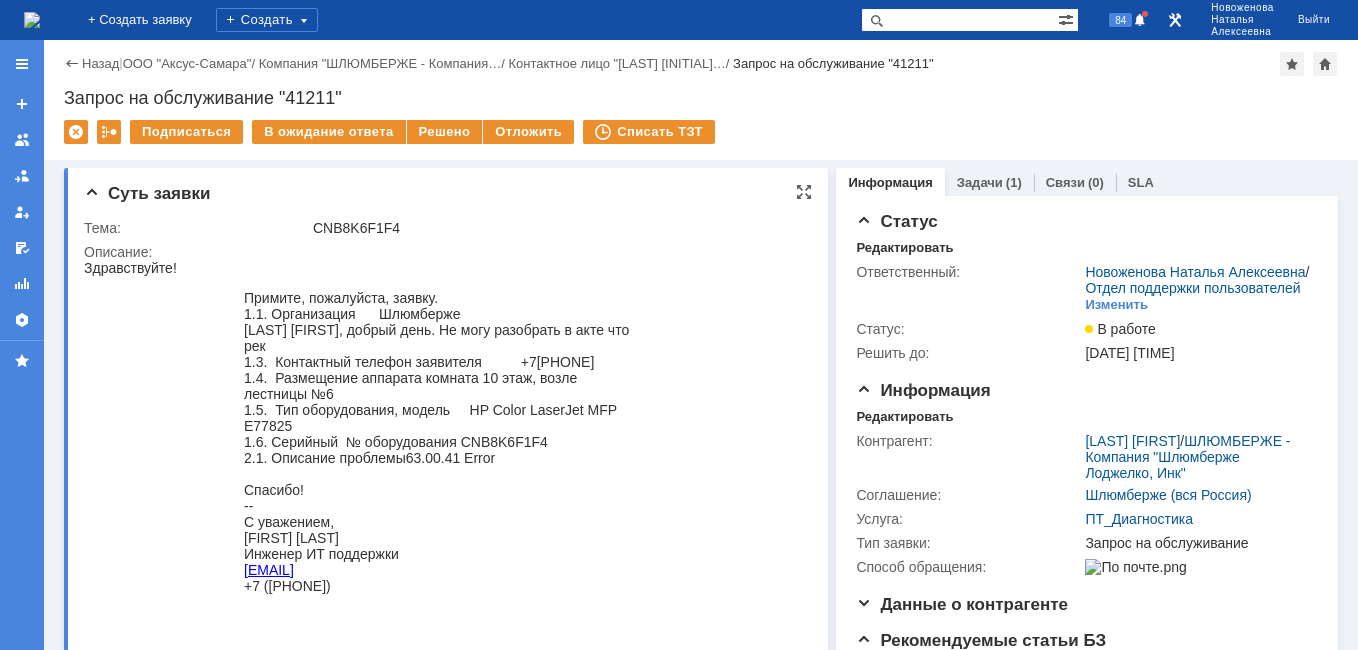 scroll, scrollTop: 0, scrollLeft: 0, axis: both 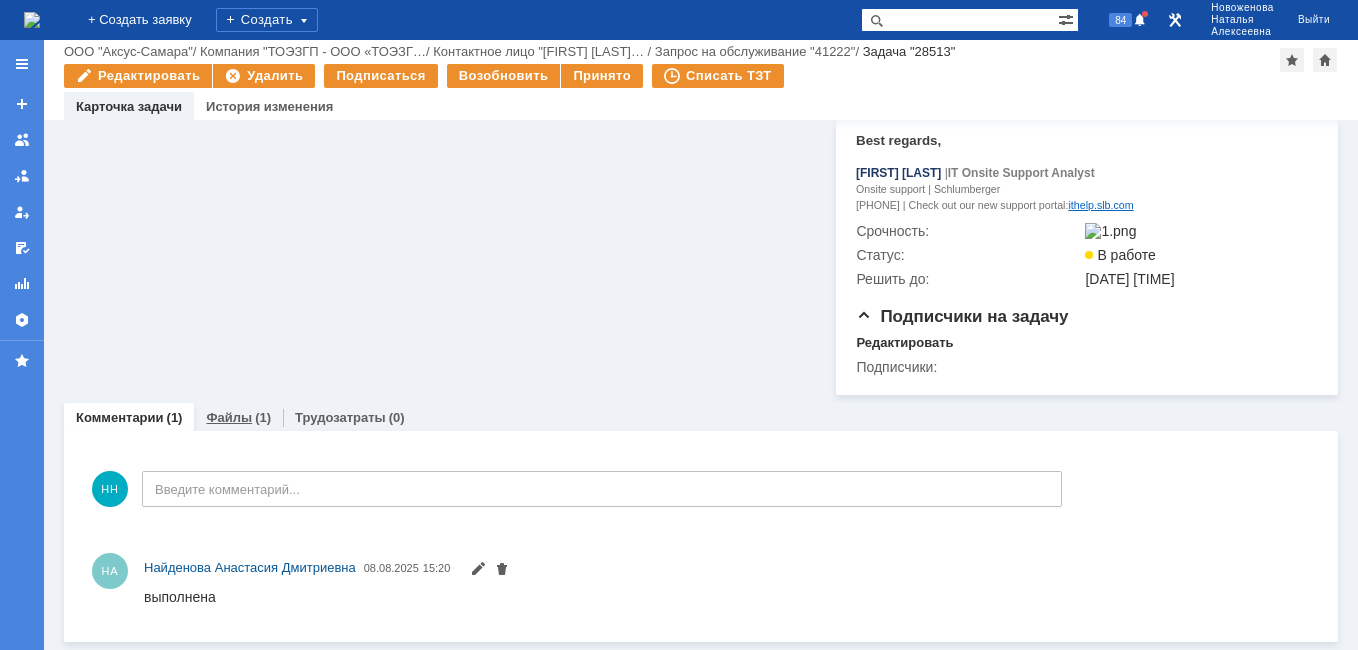 click on "Файлы" at bounding box center (229, 417) 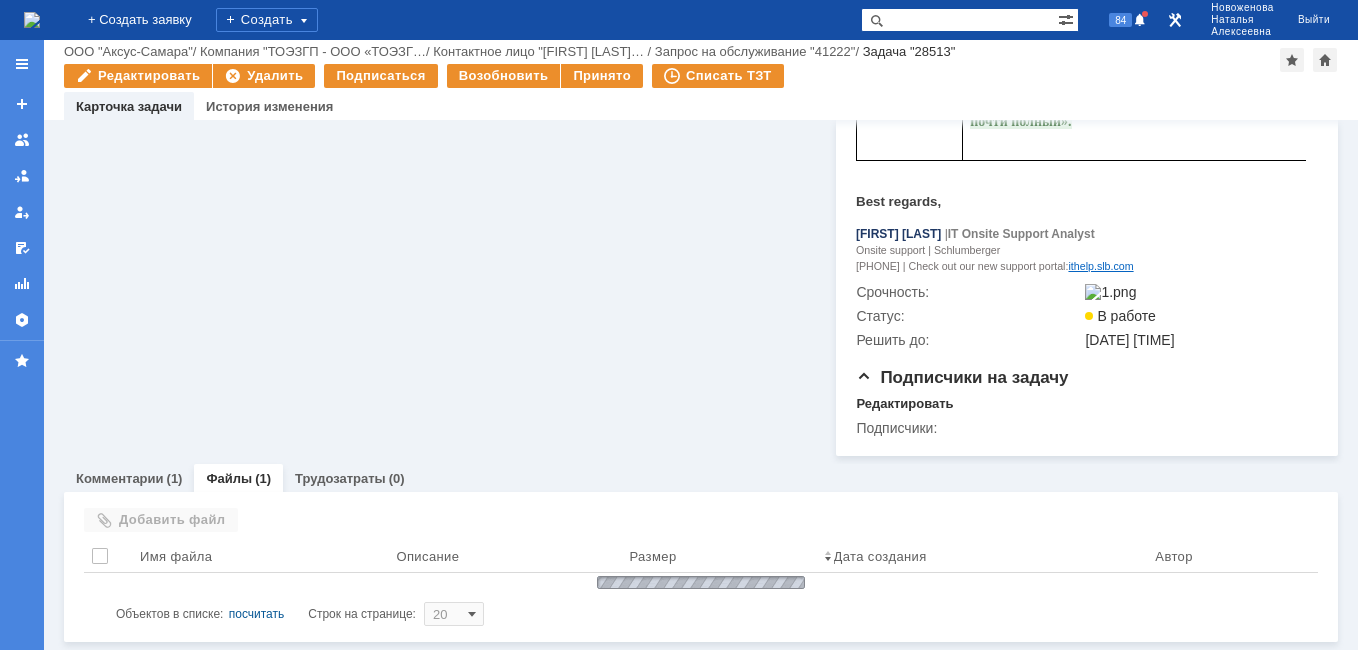scroll, scrollTop: 892, scrollLeft: 0, axis: vertical 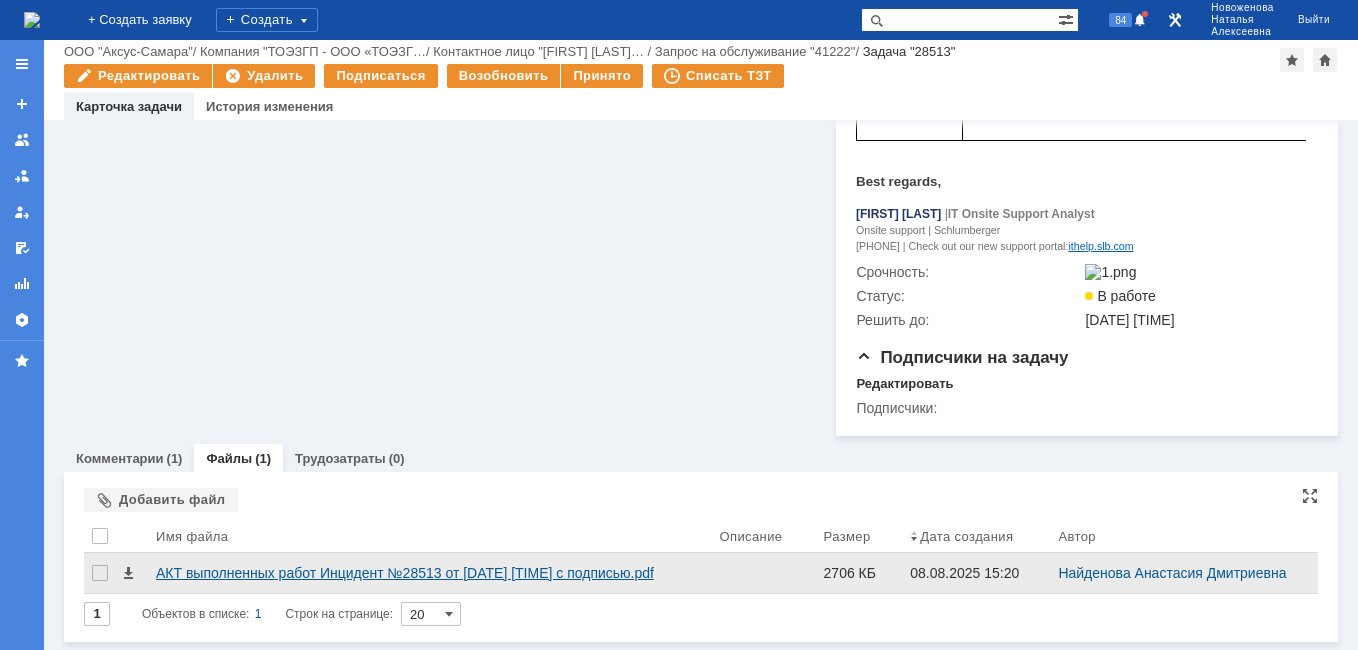 click on "АКТ выполненных работ Инцидент №28513 от [DATE] [TIME] с подписью.pdf" at bounding box center [430, 573] 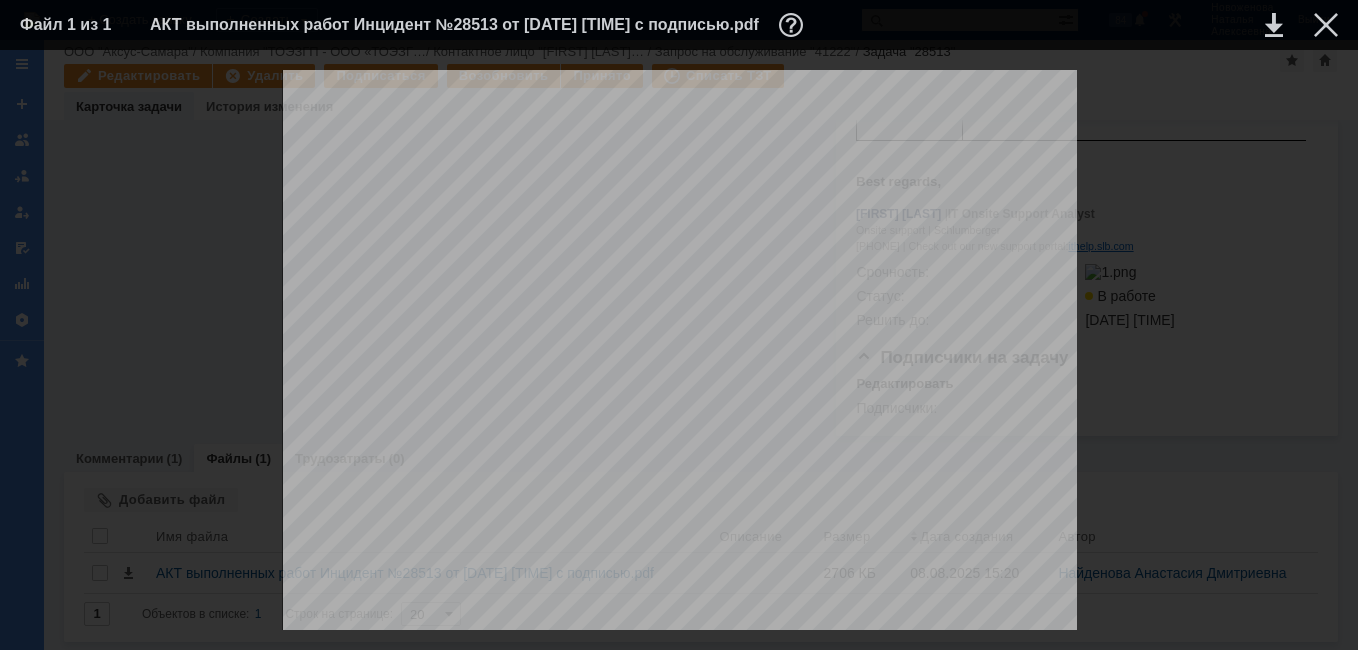 scroll, scrollTop: 0, scrollLeft: 0, axis: both 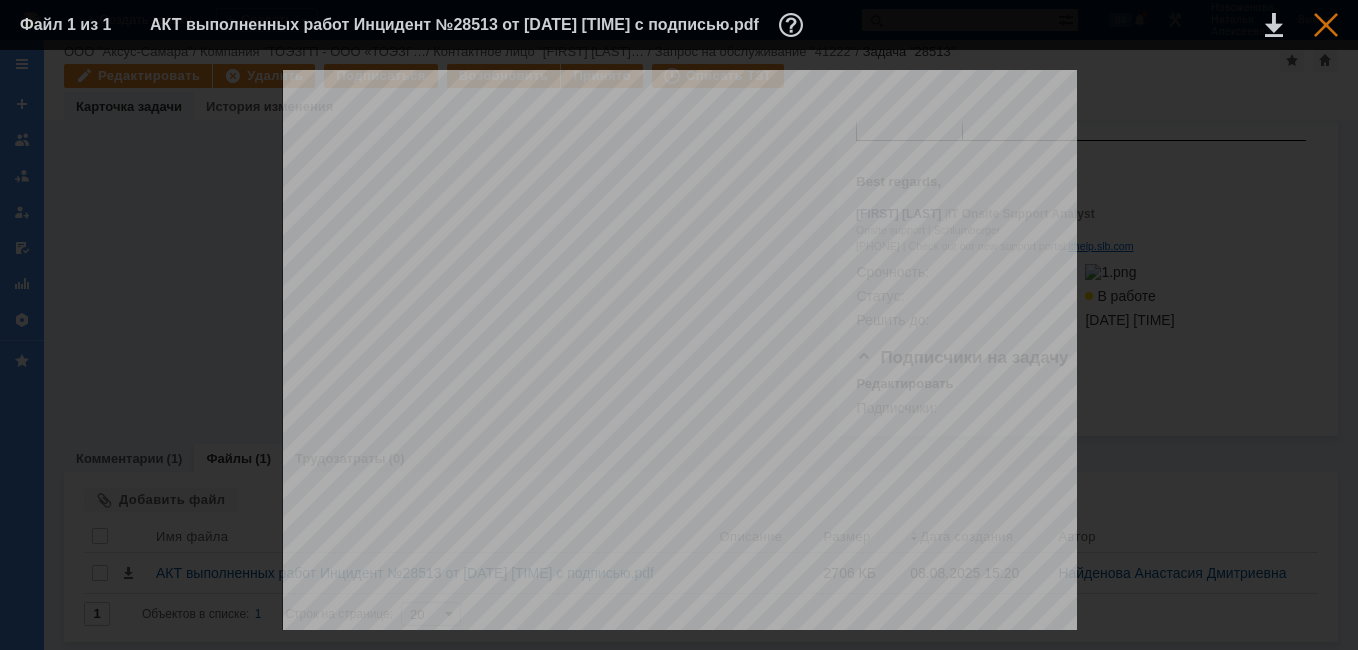 click at bounding box center (1326, 25) 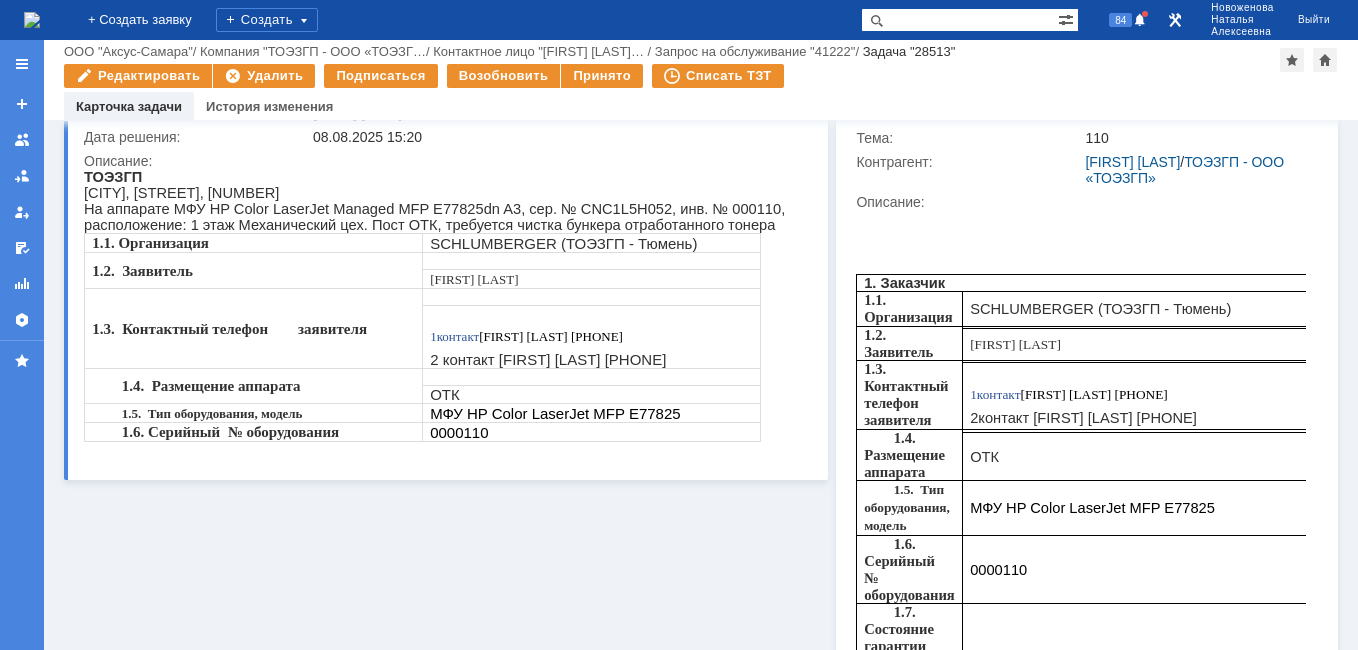 scroll, scrollTop: 0, scrollLeft: 0, axis: both 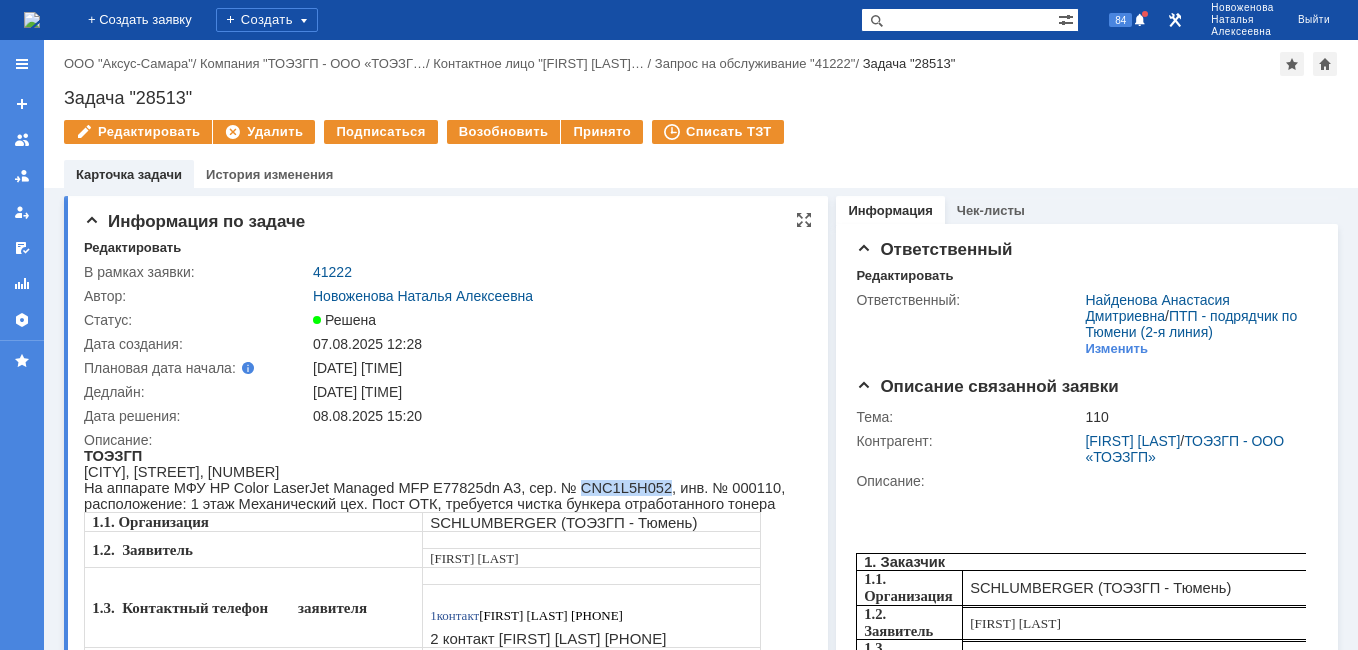 drag, startPoint x: 602, startPoint y: 490, endPoint x: 528, endPoint y: 494, distance: 74.10803 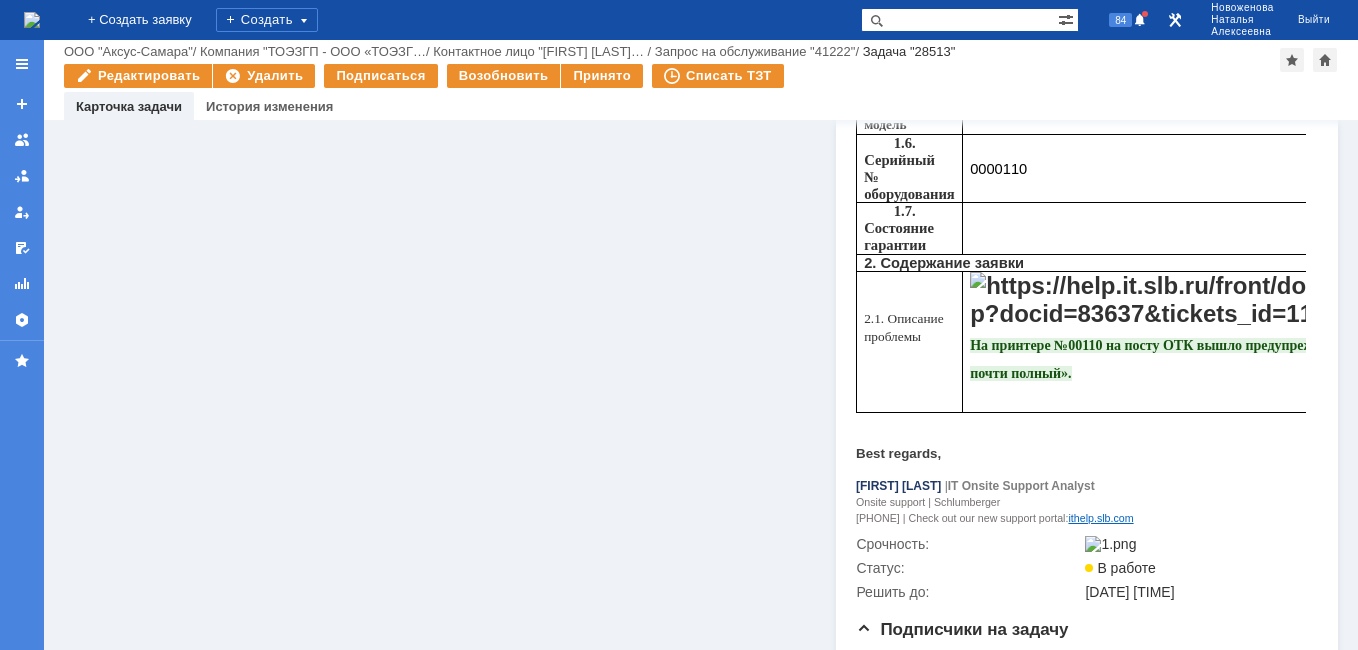 scroll, scrollTop: 892, scrollLeft: 0, axis: vertical 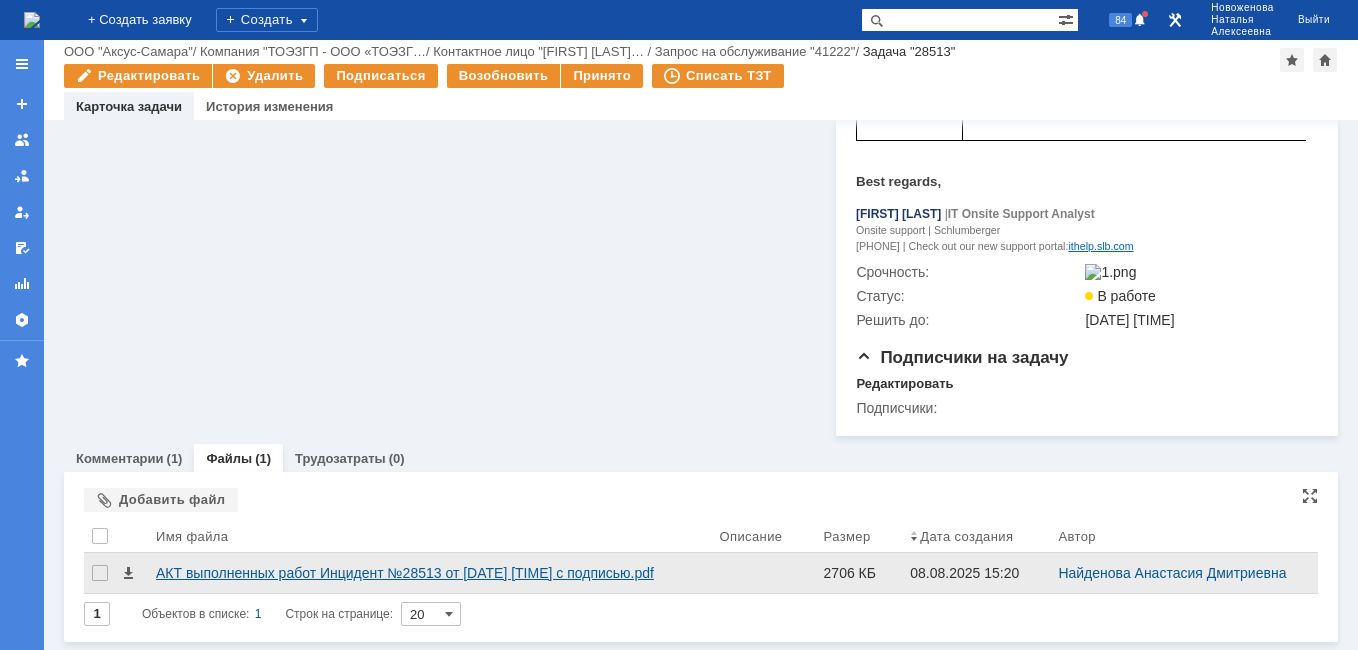 click on "АКТ выполненных работ Инцидент №28513 от [DATE] [TIME] с подписью.pdf" at bounding box center (430, 573) 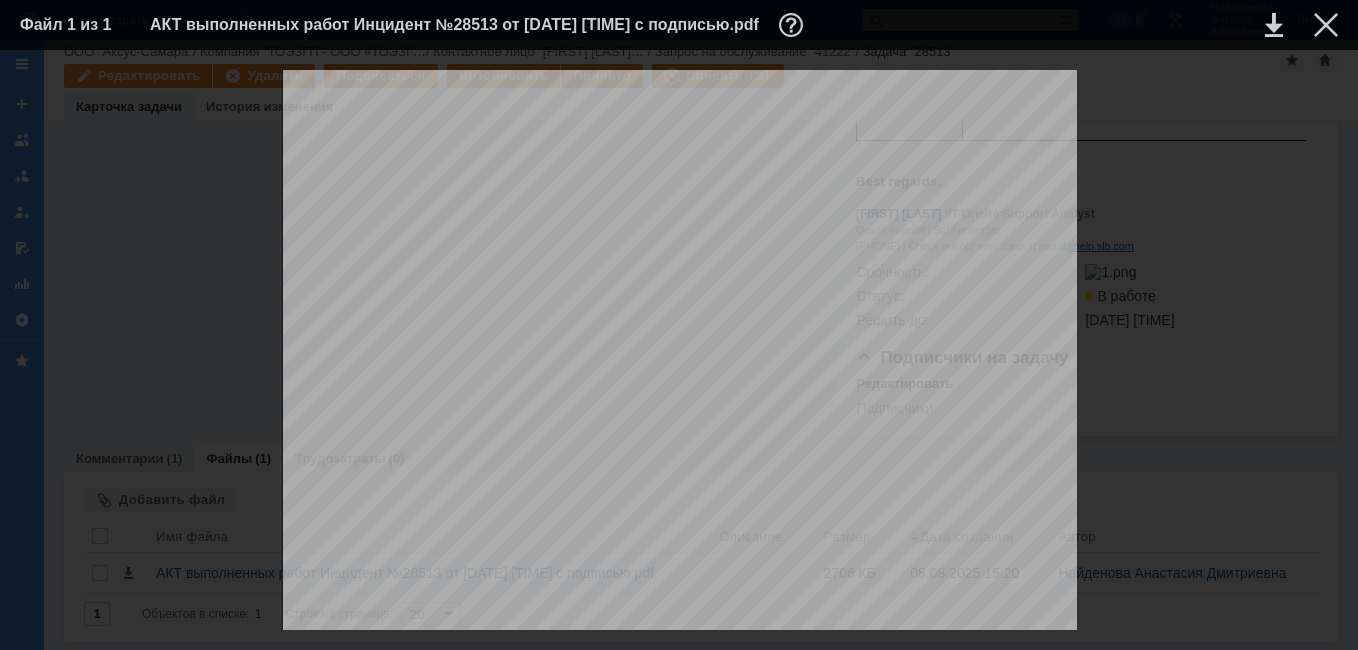 scroll, scrollTop: 1400, scrollLeft: 0, axis: vertical 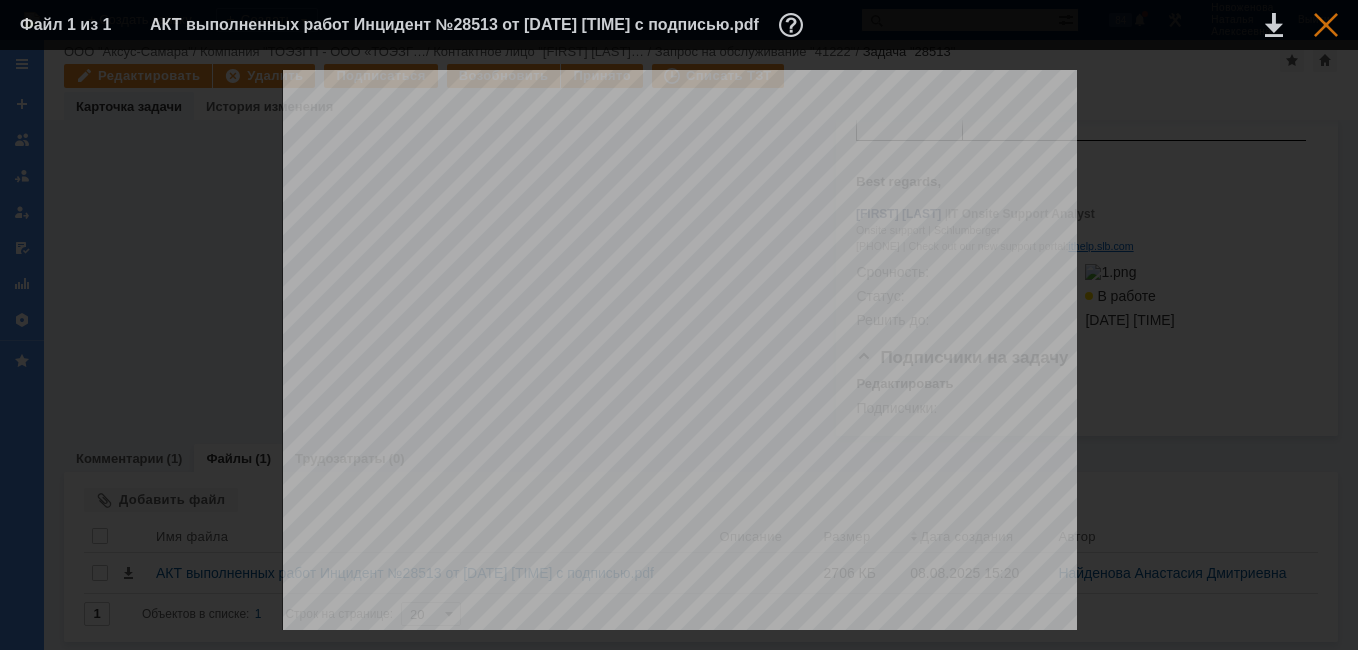 click at bounding box center [1326, 25] 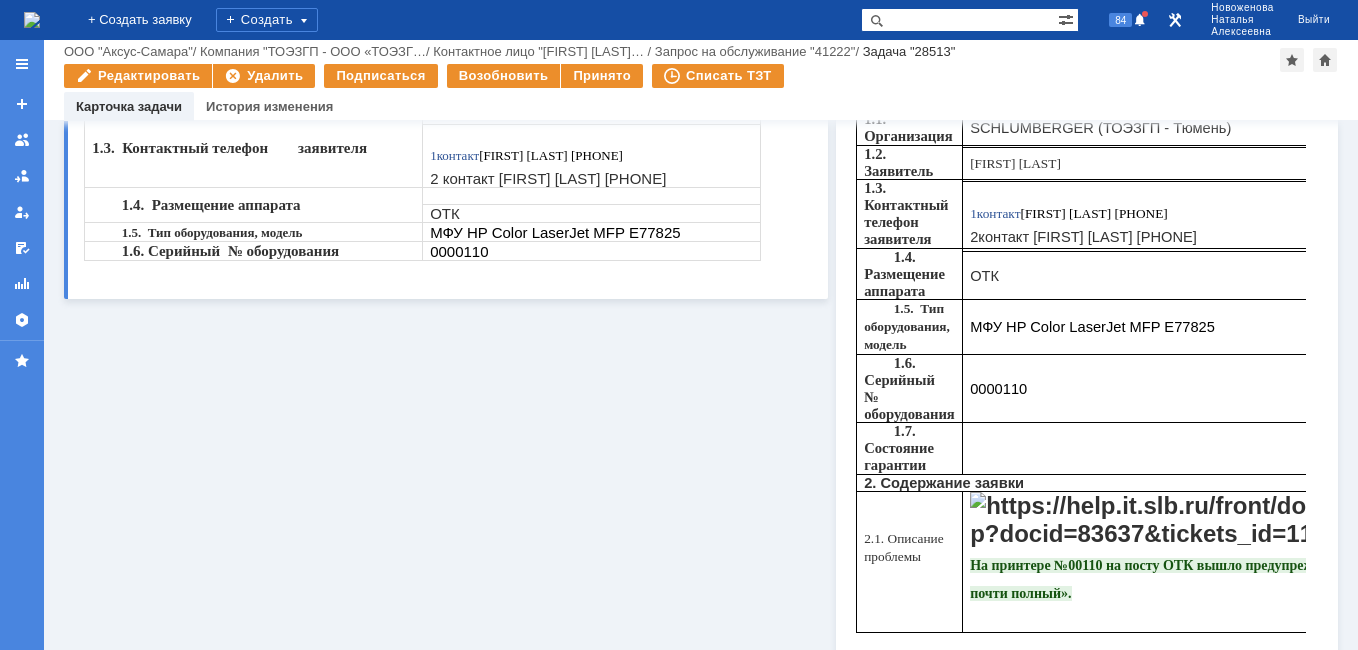 scroll, scrollTop: 0, scrollLeft: 0, axis: both 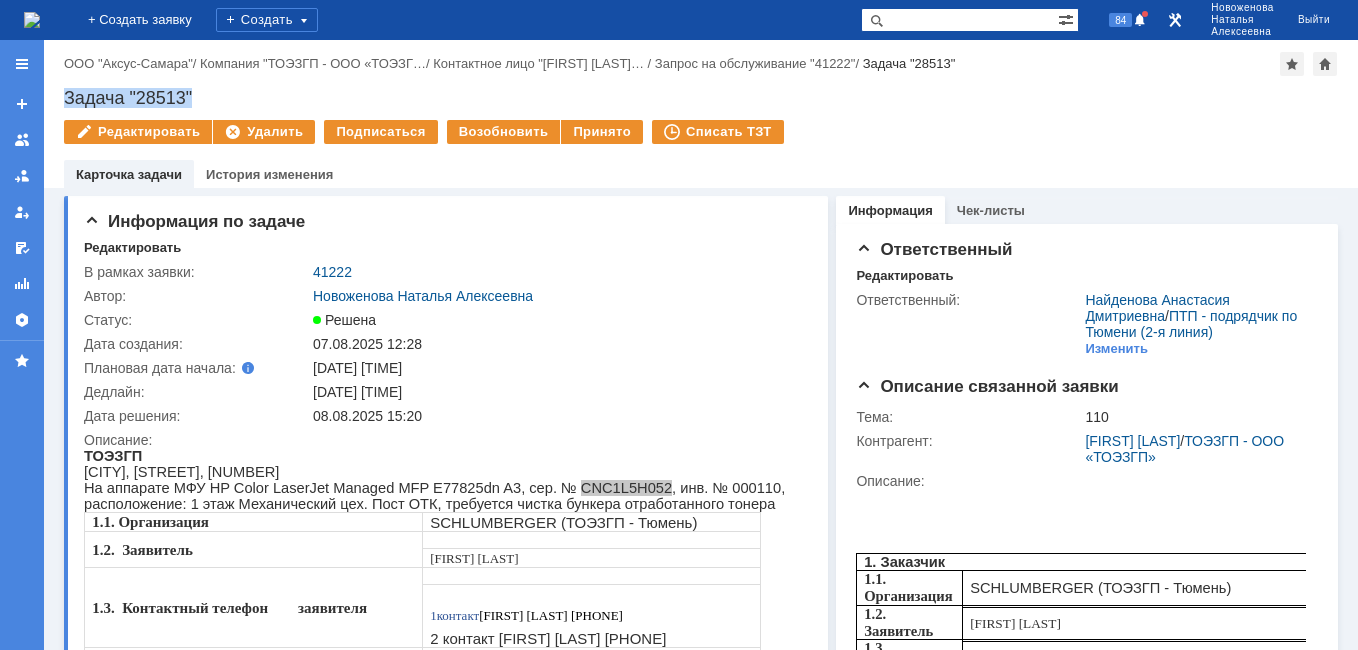 drag, startPoint x: 207, startPoint y: 99, endPoint x: 55, endPoint y: 103, distance: 152.05263 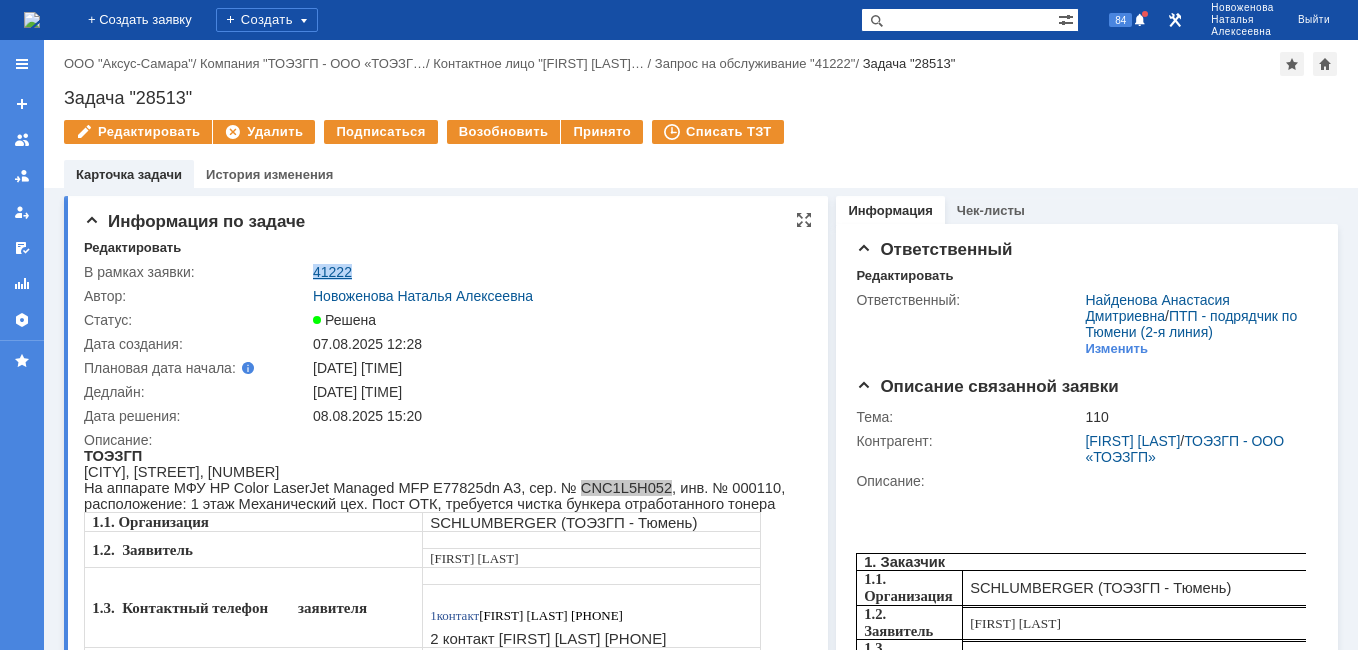 drag, startPoint x: 369, startPoint y: 274, endPoint x: 316, endPoint y: 275, distance: 53.009434 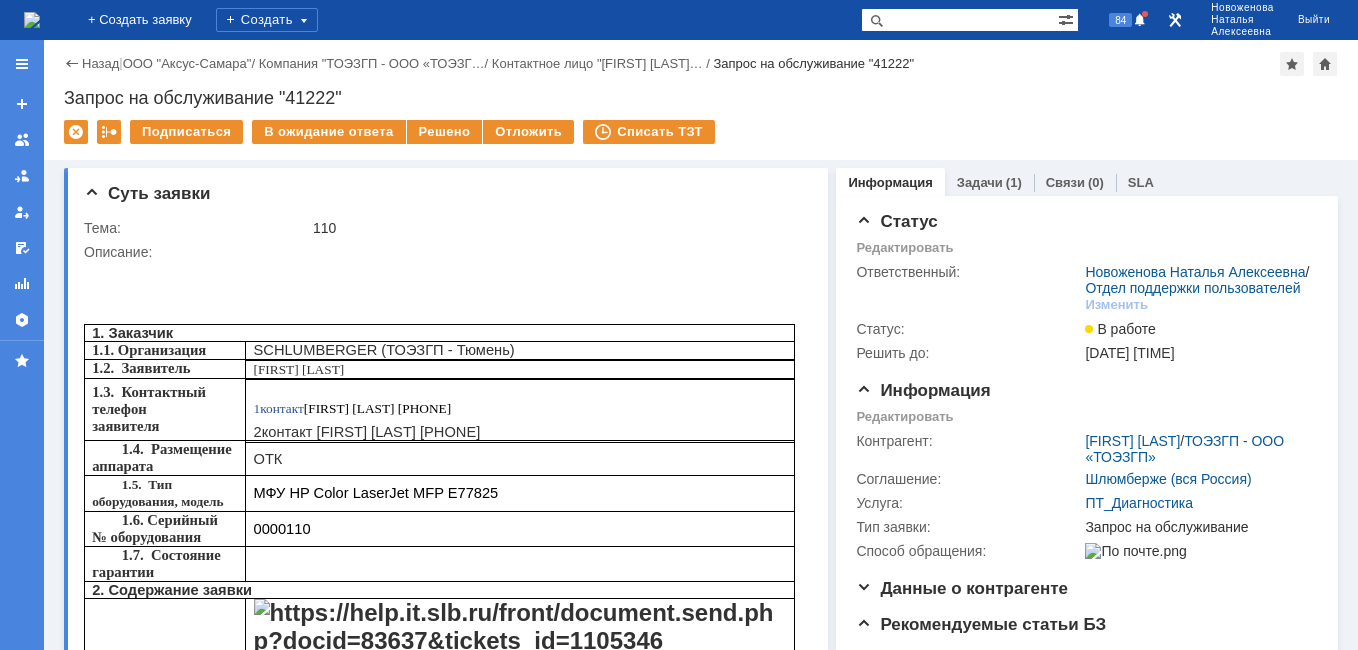 scroll, scrollTop: 0, scrollLeft: 0, axis: both 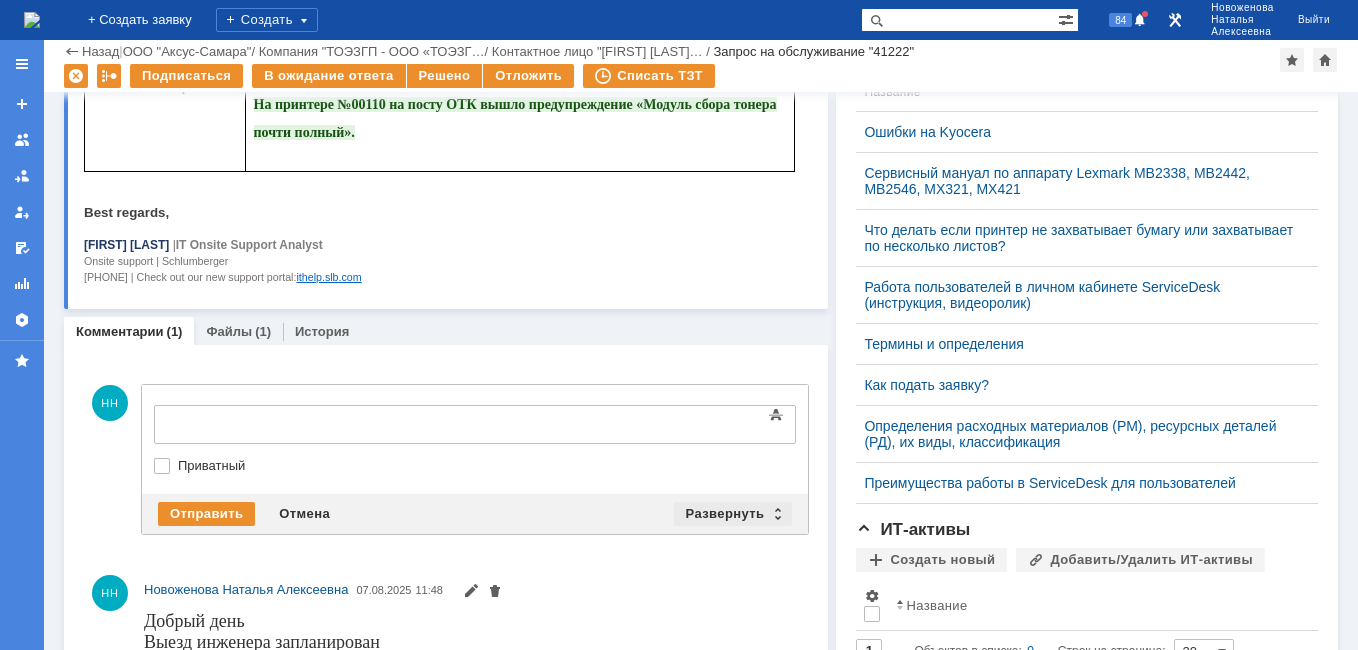 click on "Развернуть" at bounding box center [733, 514] 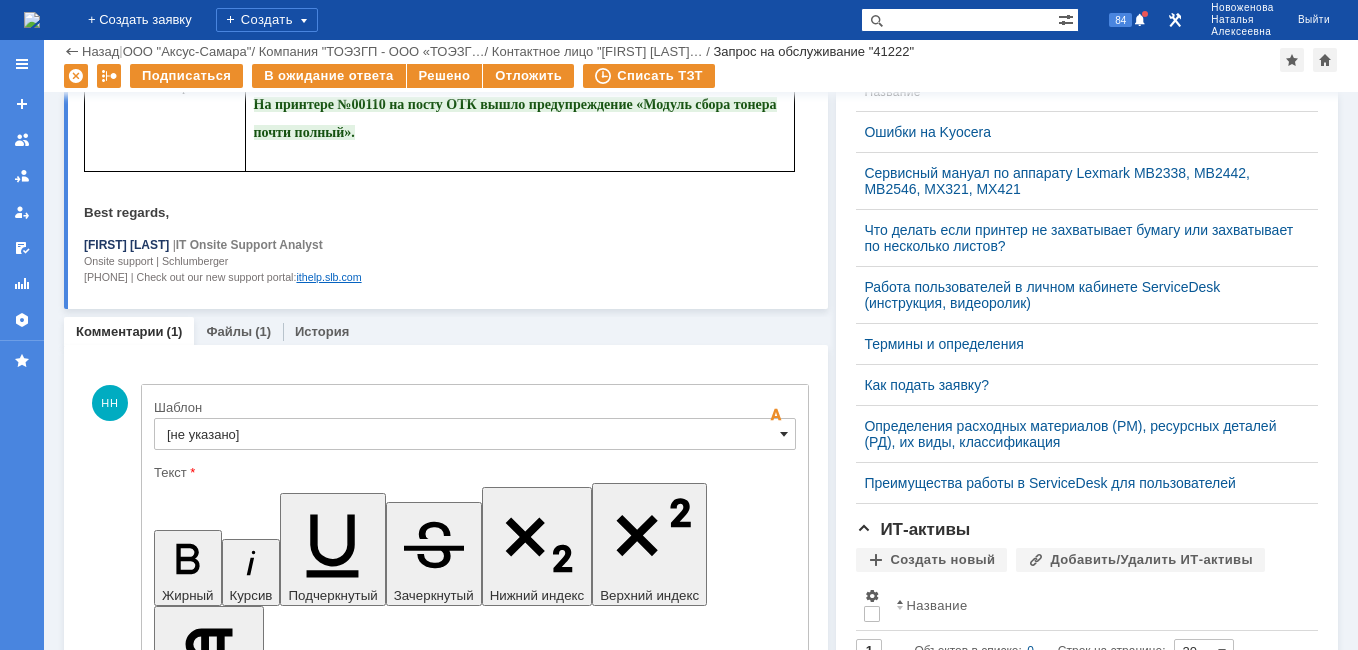 scroll, scrollTop: 0, scrollLeft: 0, axis: both 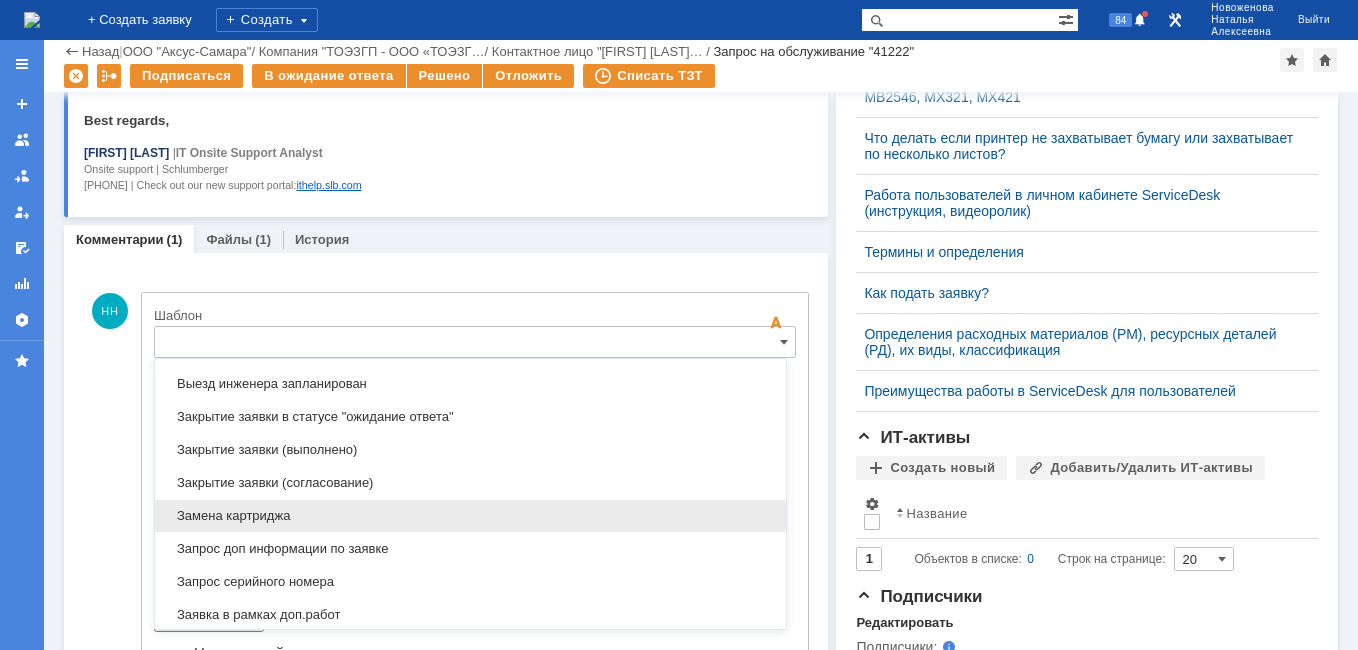 click on "Замена картриджа" at bounding box center [470, 516] 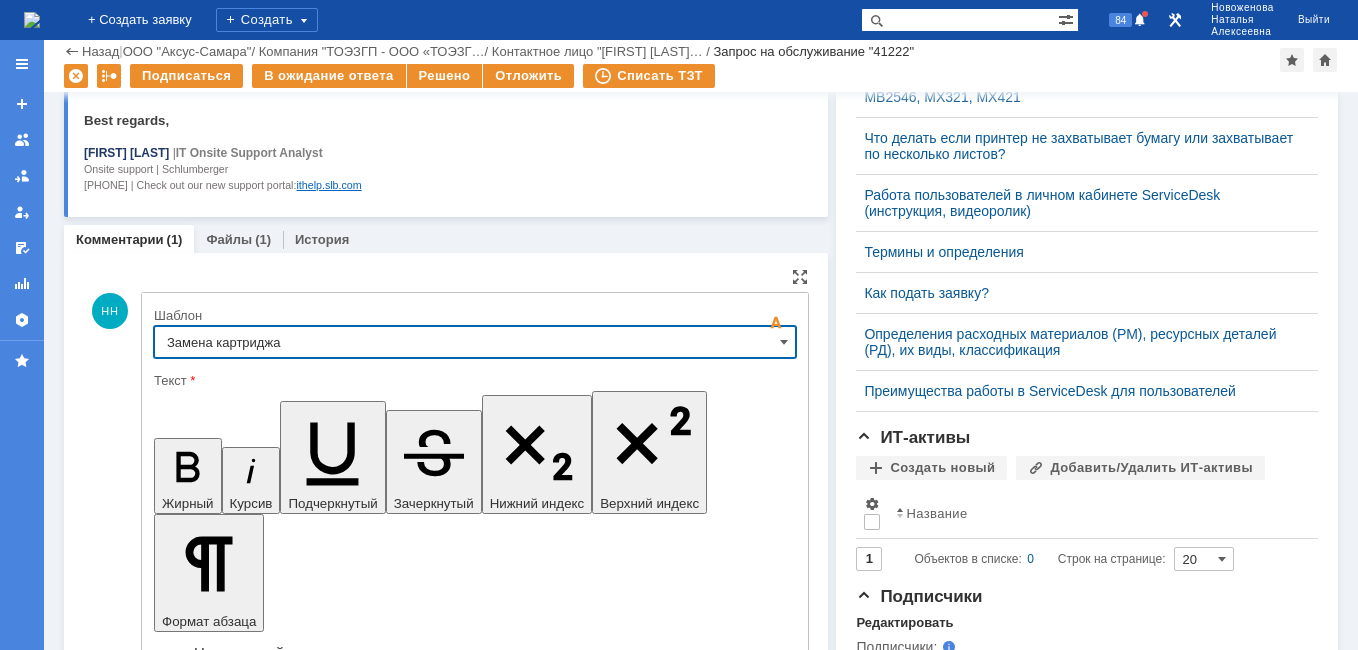type on "Замена картриджа" 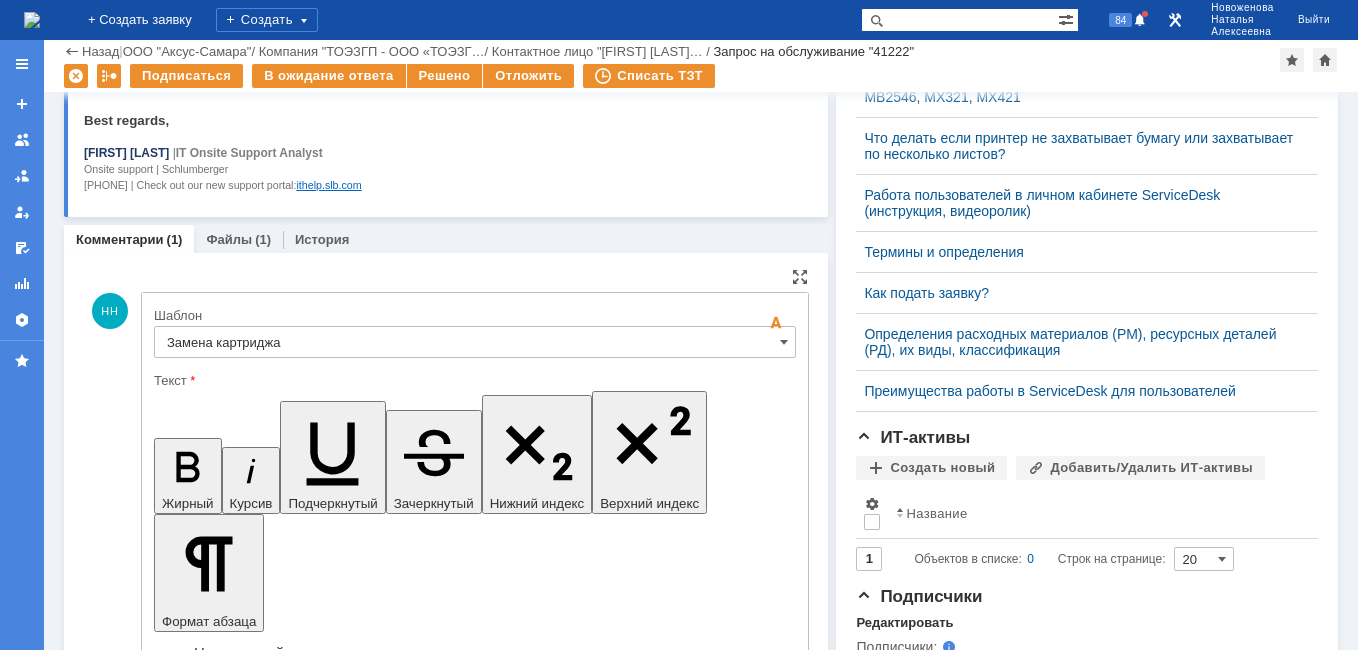 drag, startPoint x: 731, startPoint y: 5012, endPoint x: 347, endPoint y: 4993, distance: 384.46976 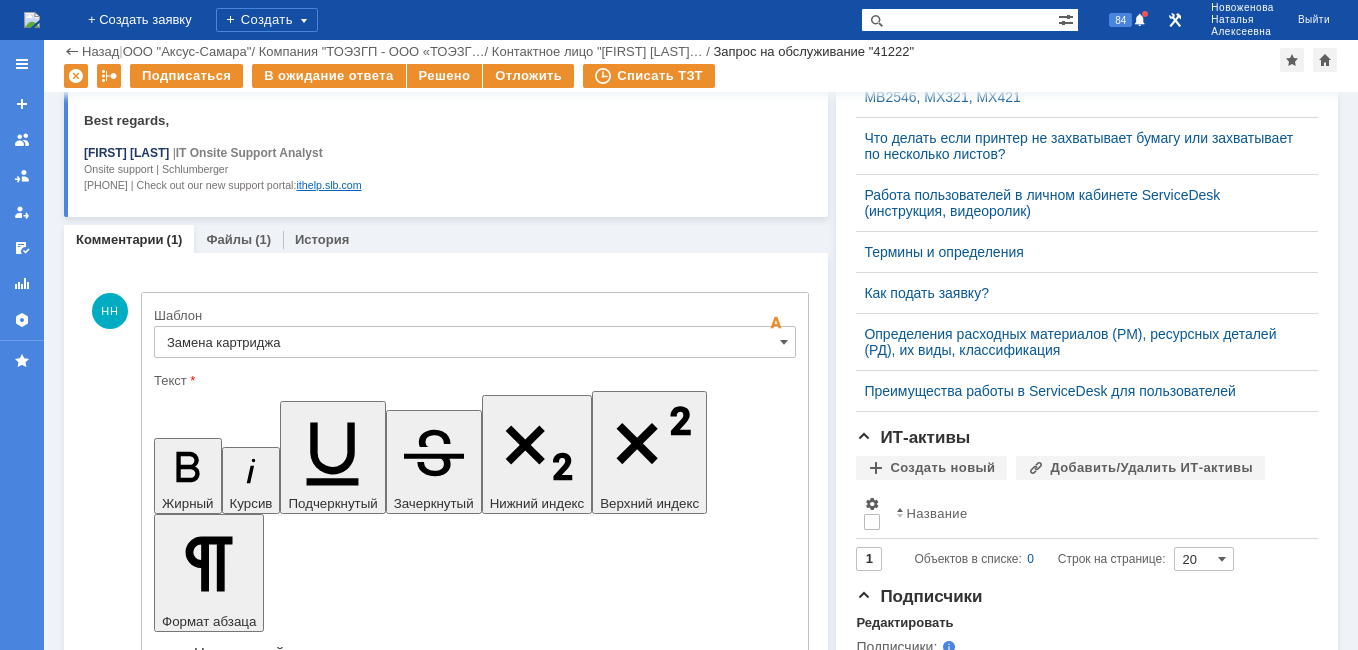click on "Добрый день На аппарате проведена чистка бункера отработанного тонера и ТО. МФУ в работе. Вше обращение переведено в статус "закрыто" С уважением, первая линия технической поддержки" at bounding box center [317, 5071] 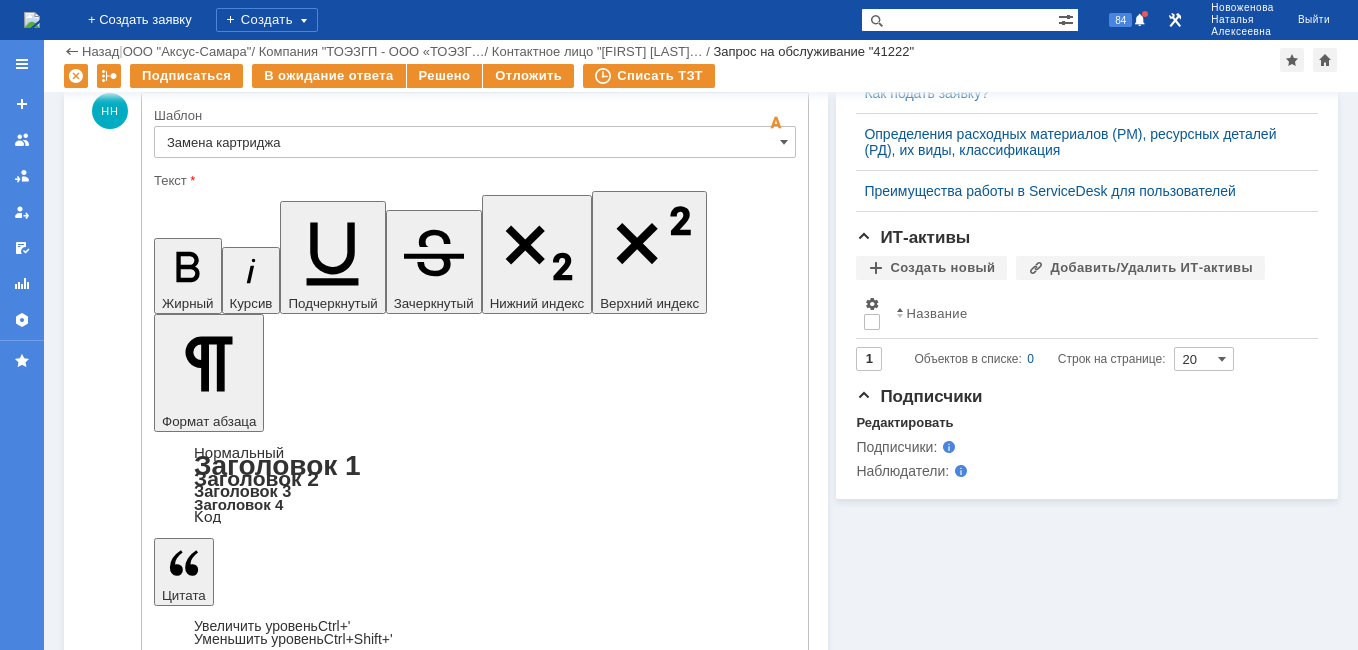 click on "Отправить" at bounding box center (206, 5050) 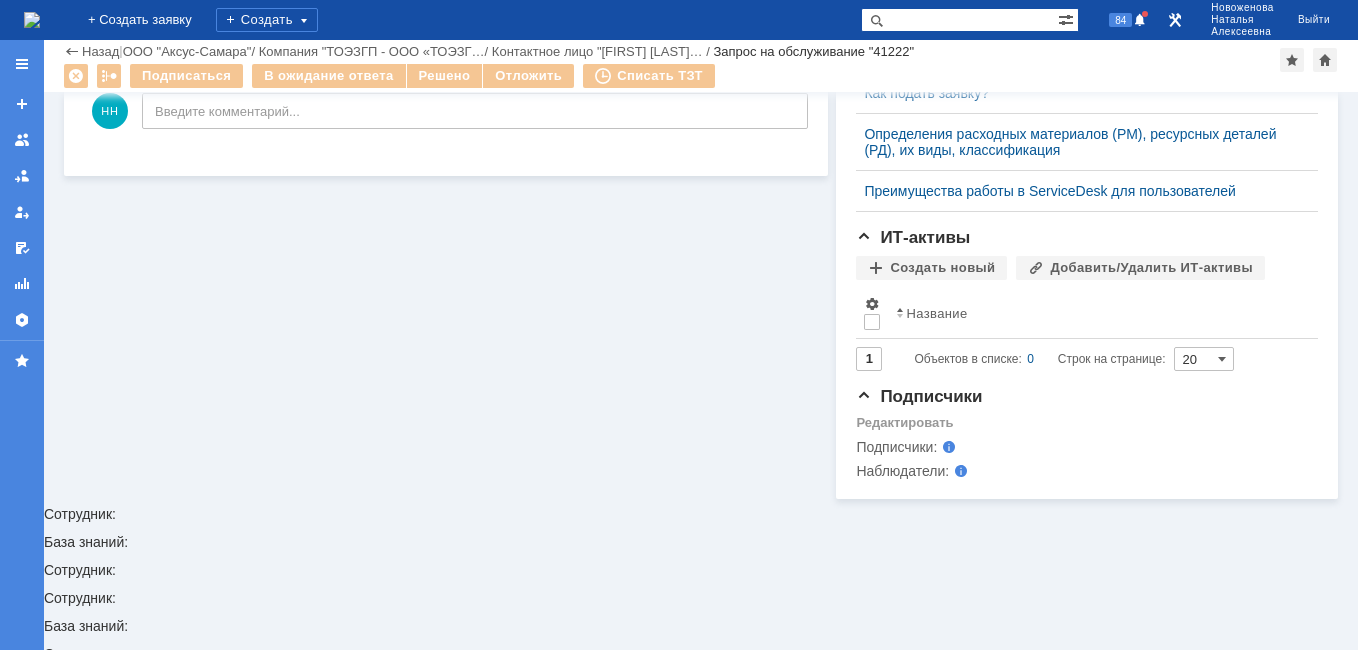 scroll, scrollTop: 678, scrollLeft: 0, axis: vertical 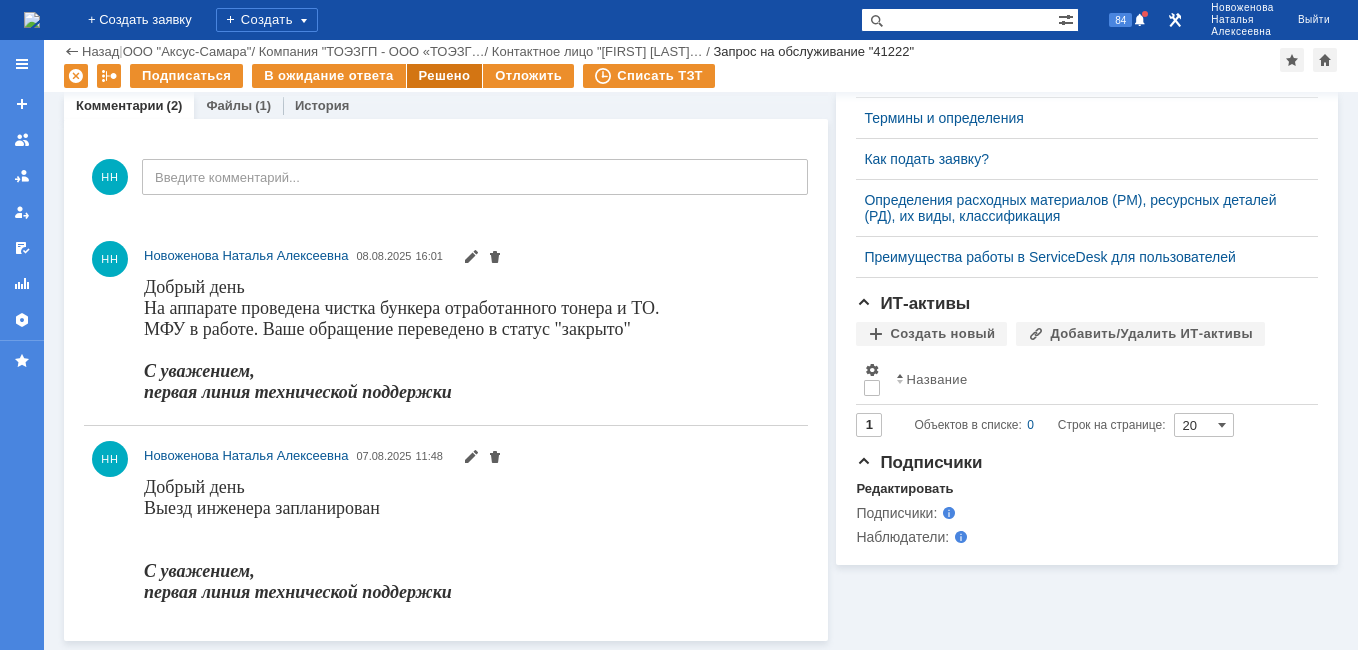 click on "Решено" at bounding box center [445, 76] 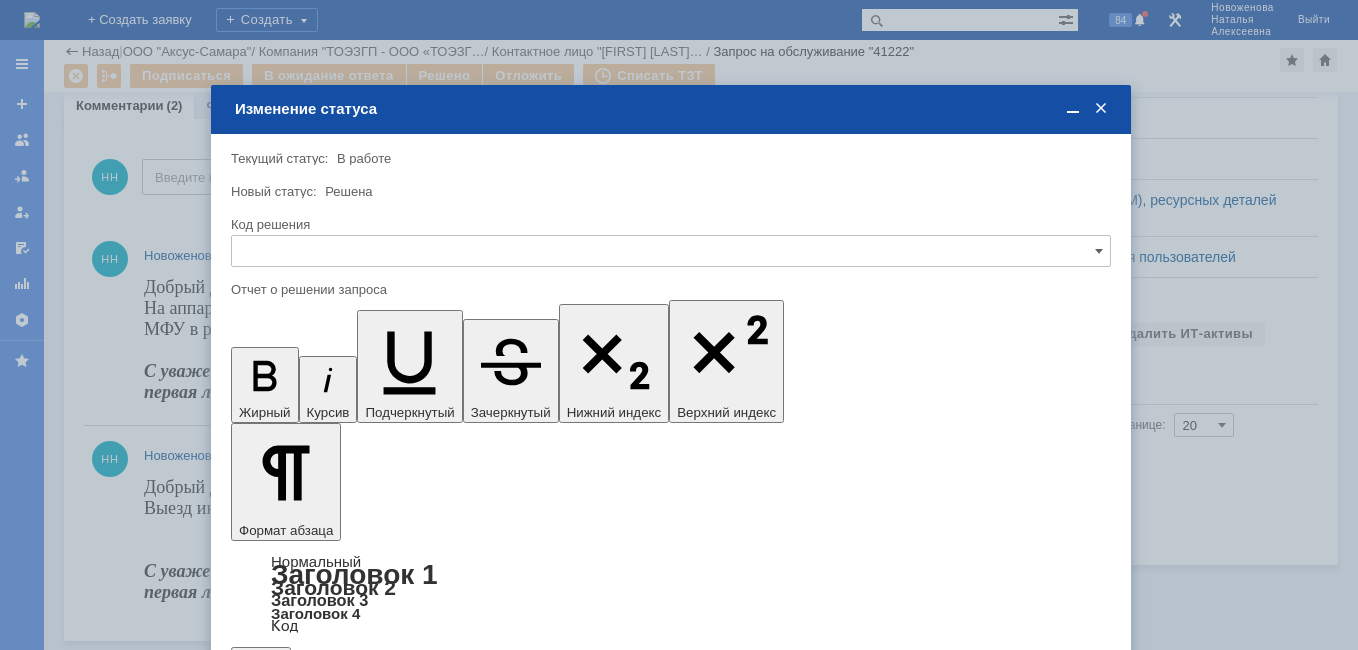 scroll, scrollTop: 0, scrollLeft: 0, axis: both 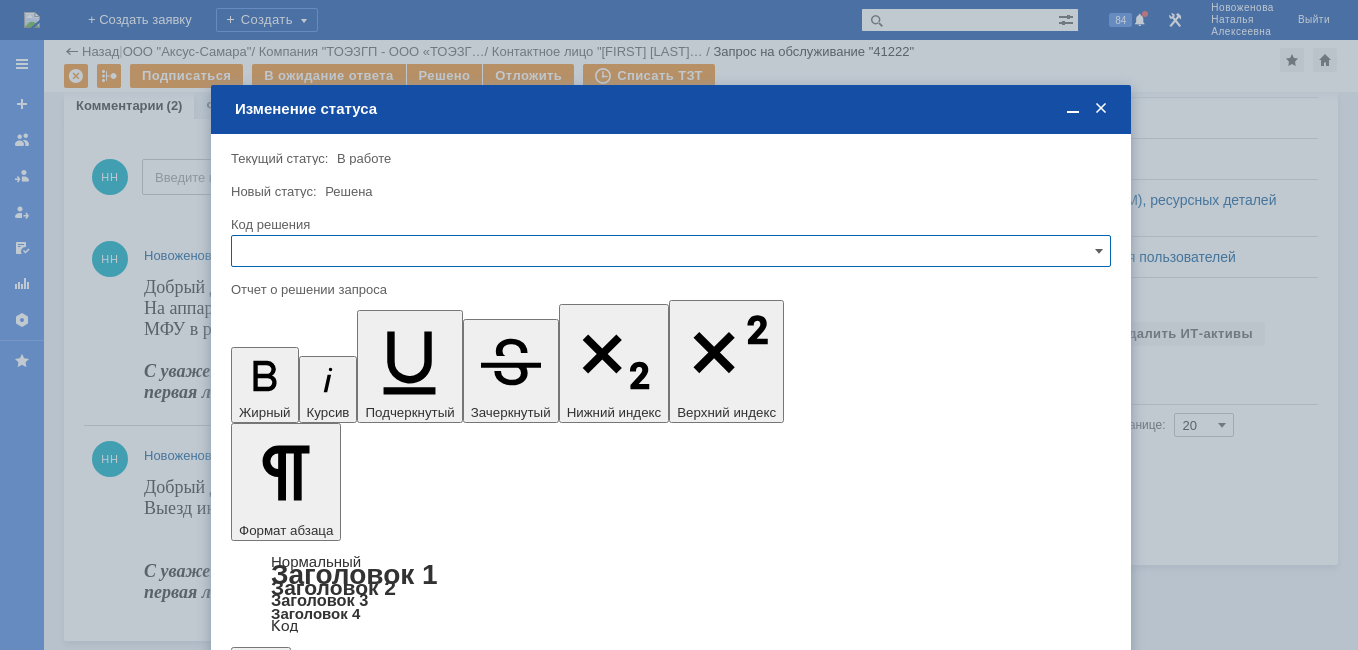 click at bounding box center [671, 251] 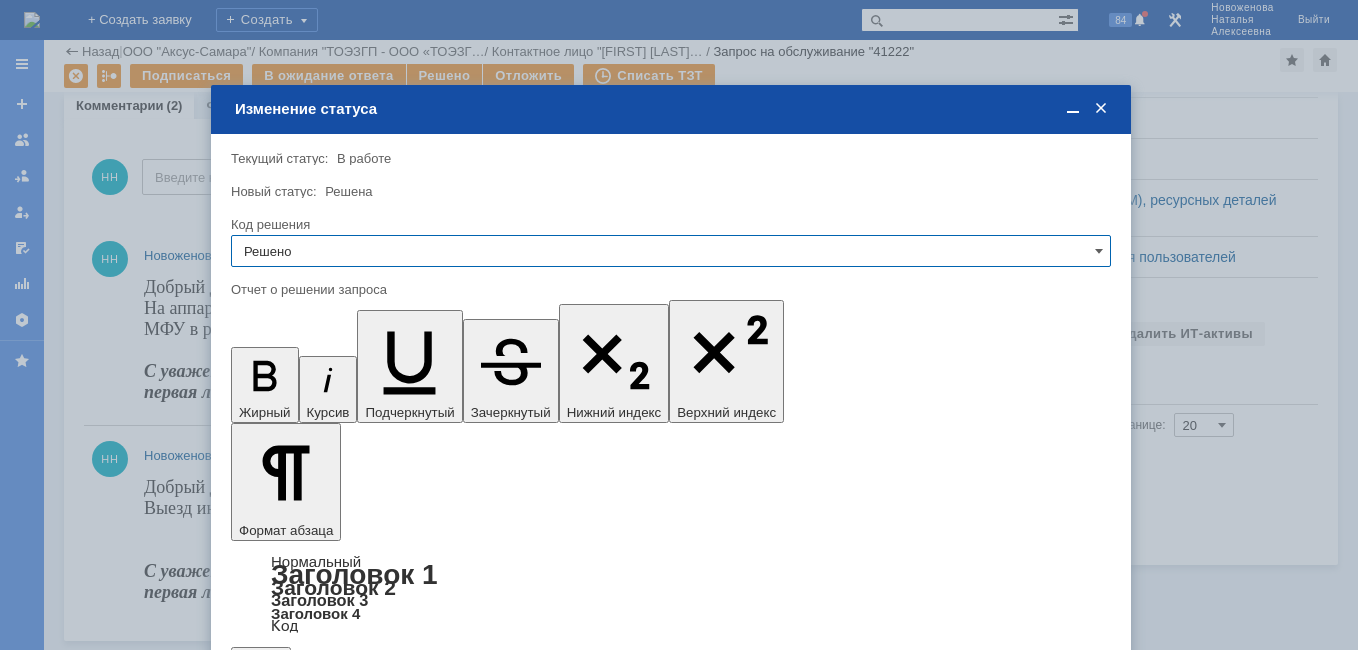 type on "Решено" 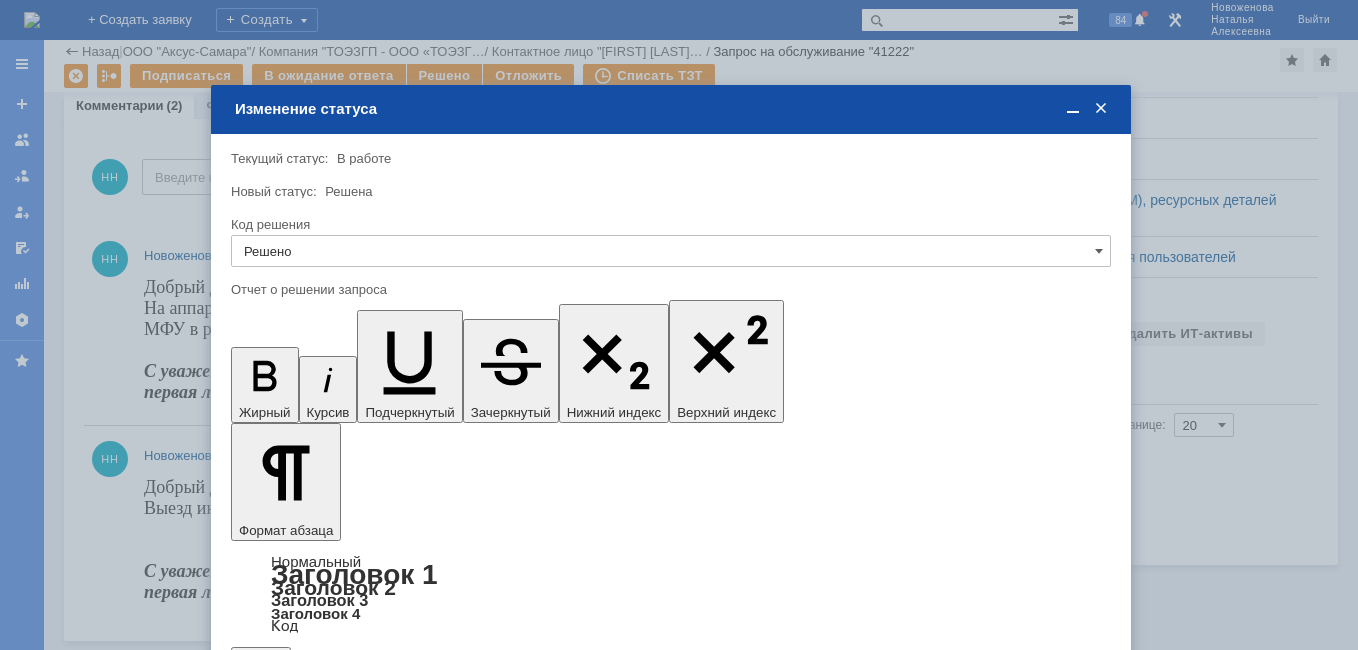 click on "Сохранить" at bounding box center [291, 688] 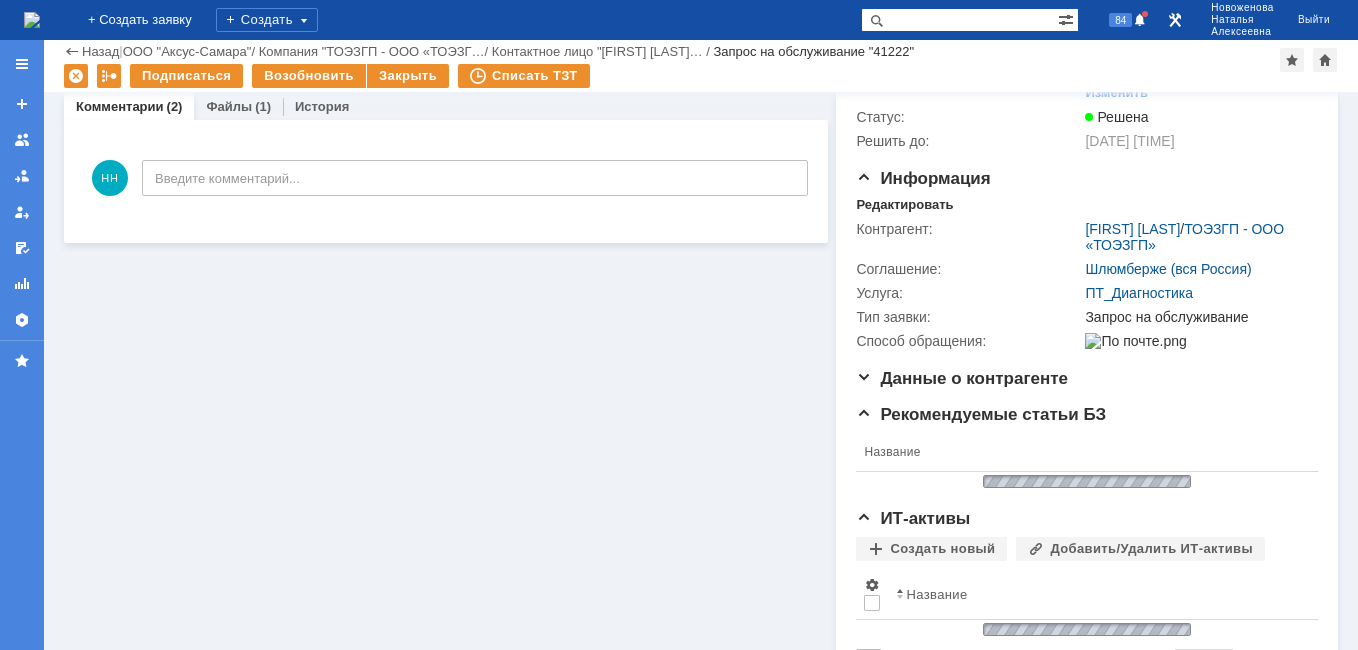 scroll, scrollTop: 0, scrollLeft: 0, axis: both 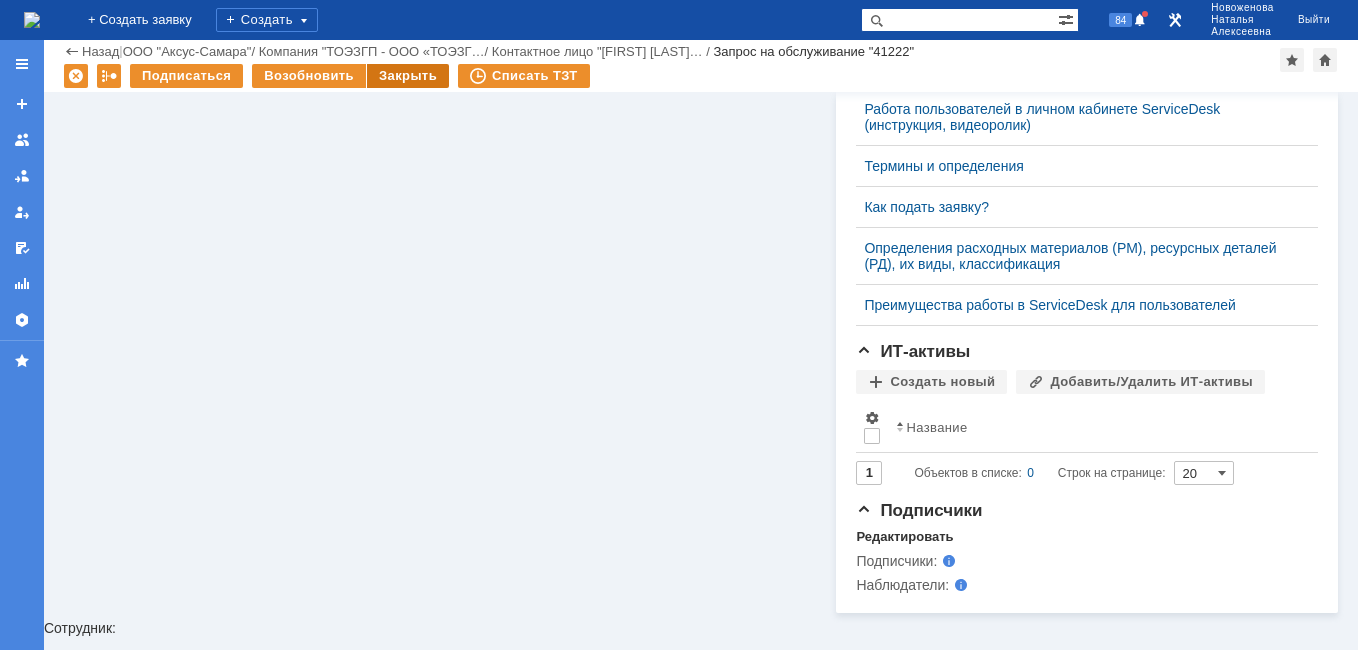 click on "Закрыть" at bounding box center (408, 76) 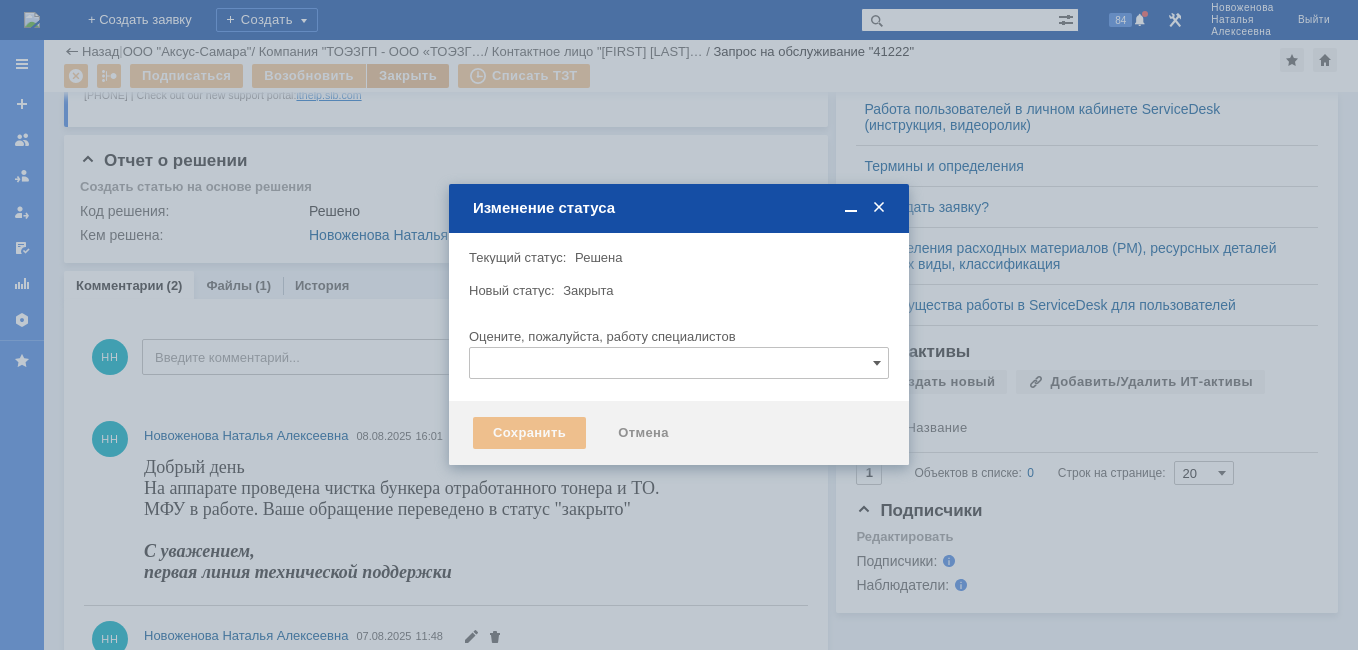 scroll, scrollTop: 0, scrollLeft: 0, axis: both 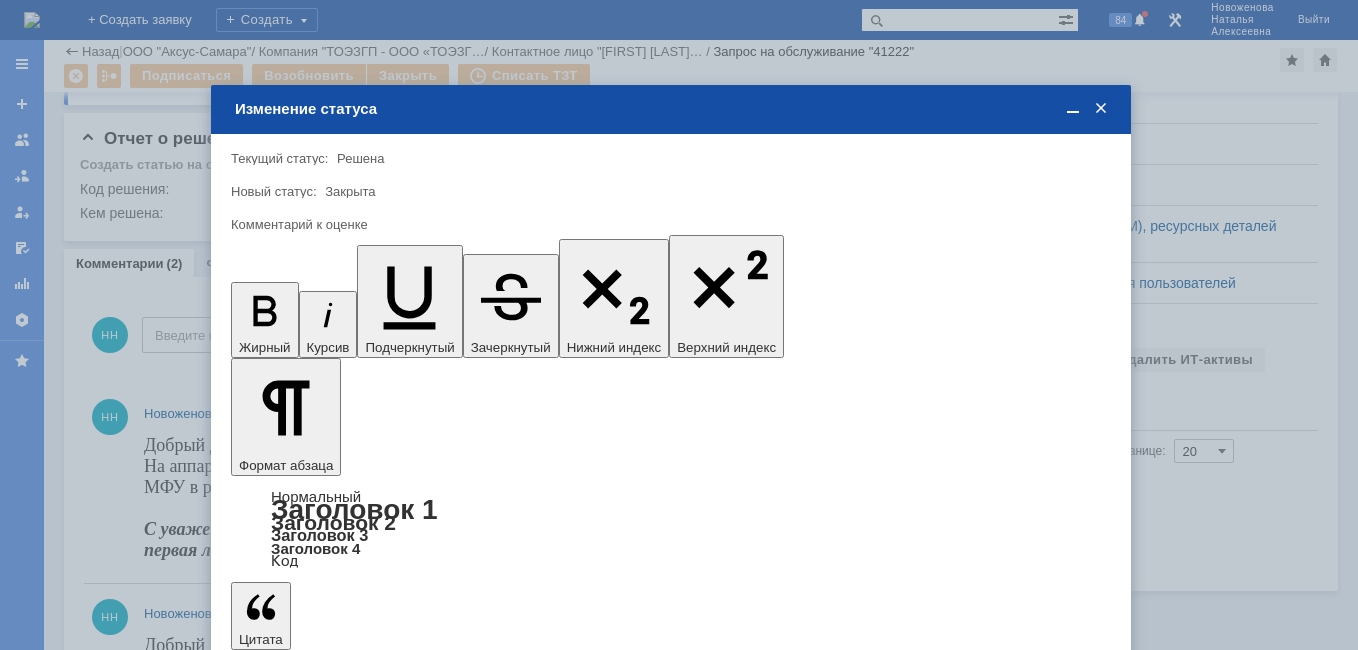 type 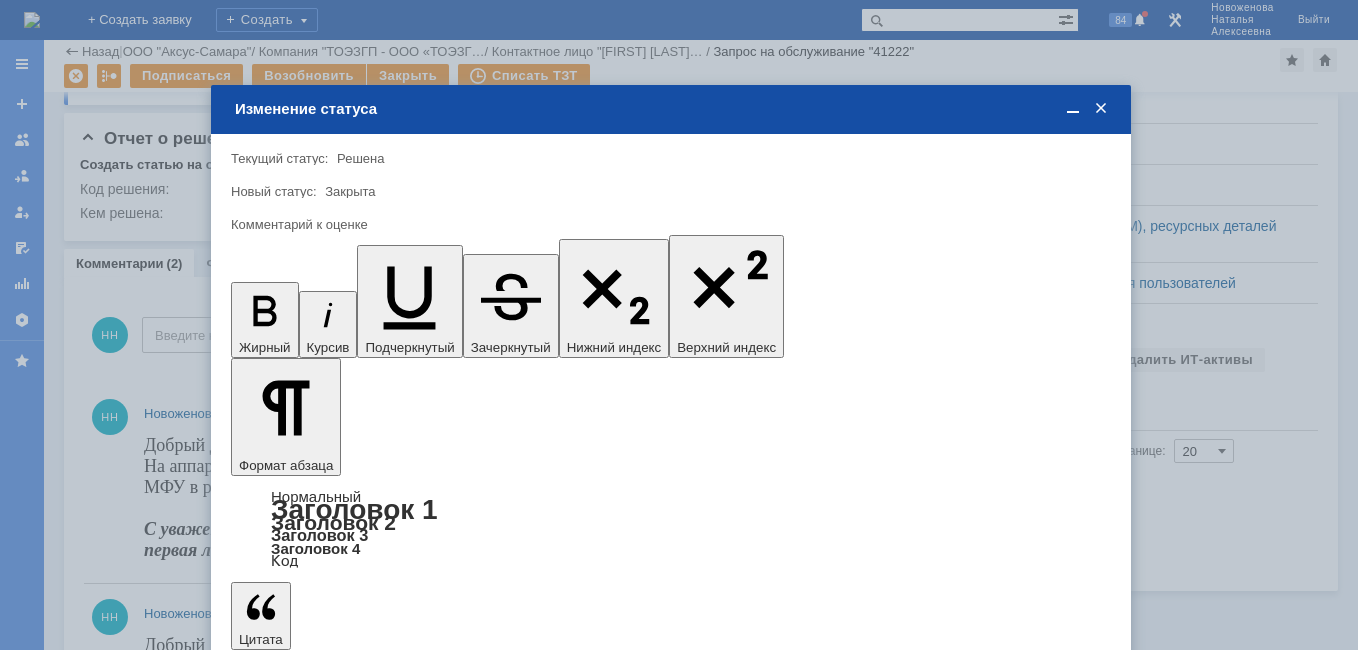 click on "Сохранить" at bounding box center [291, 688] 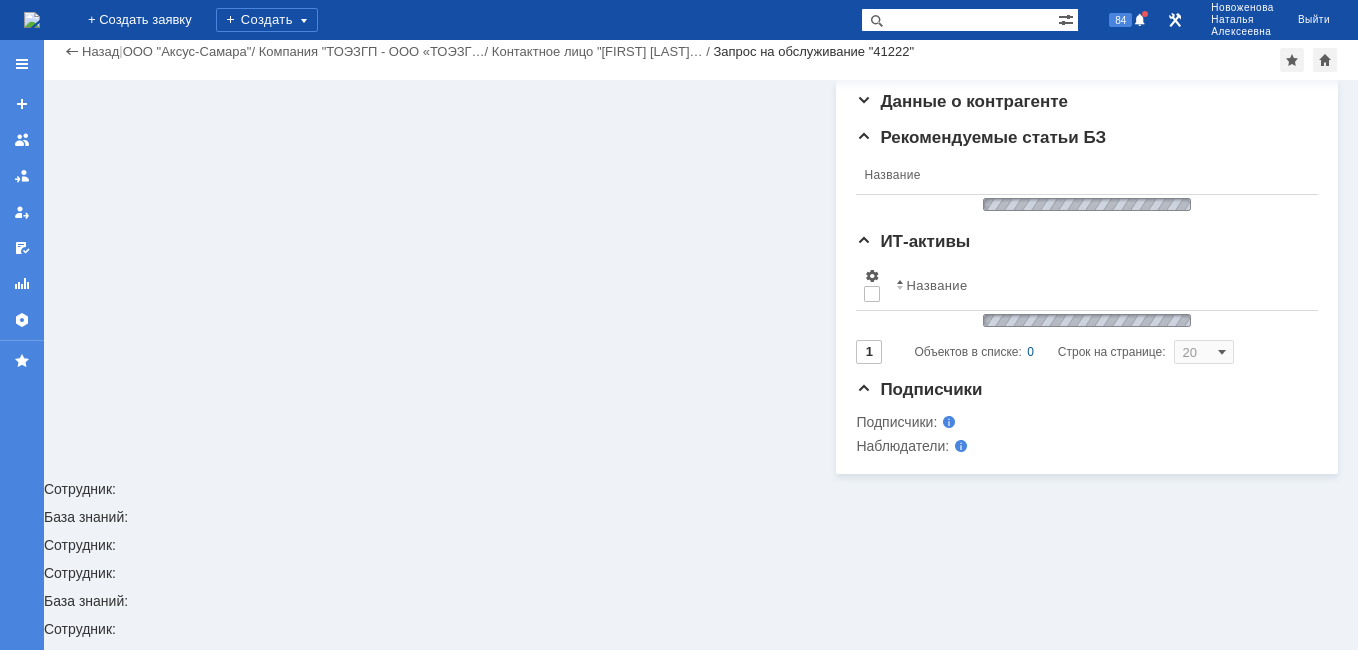 scroll, scrollTop: 326, scrollLeft: 0, axis: vertical 